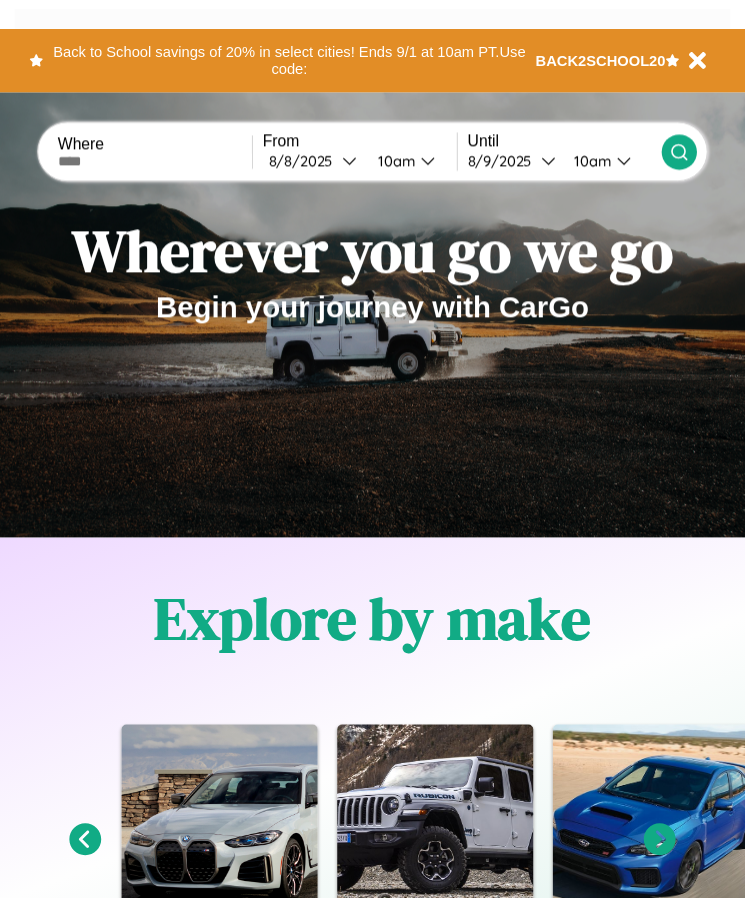 scroll, scrollTop: 0, scrollLeft: 0, axis: both 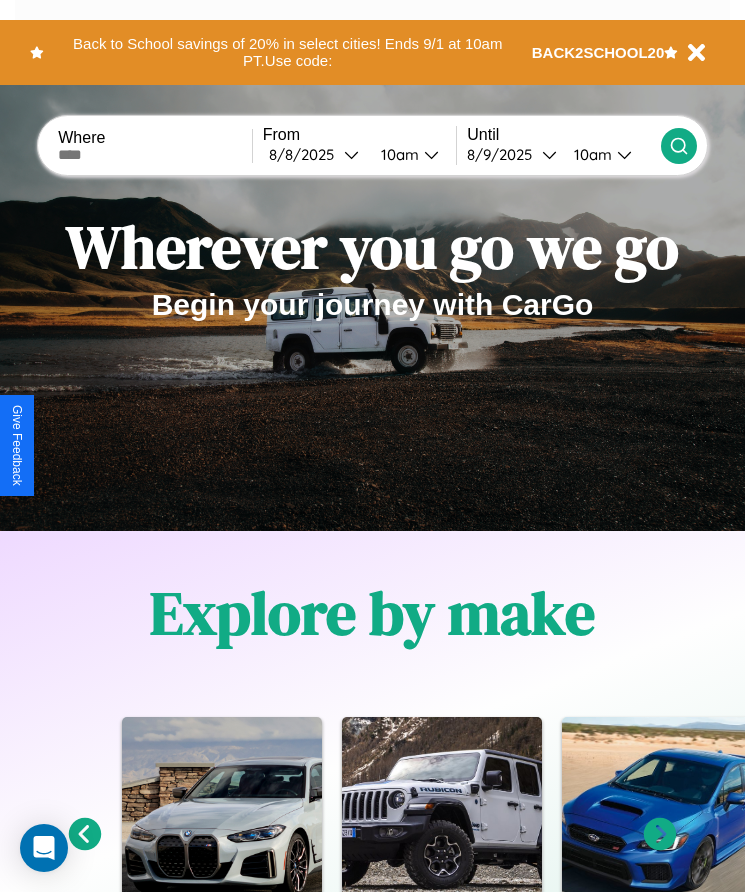 click at bounding box center [155, 155] 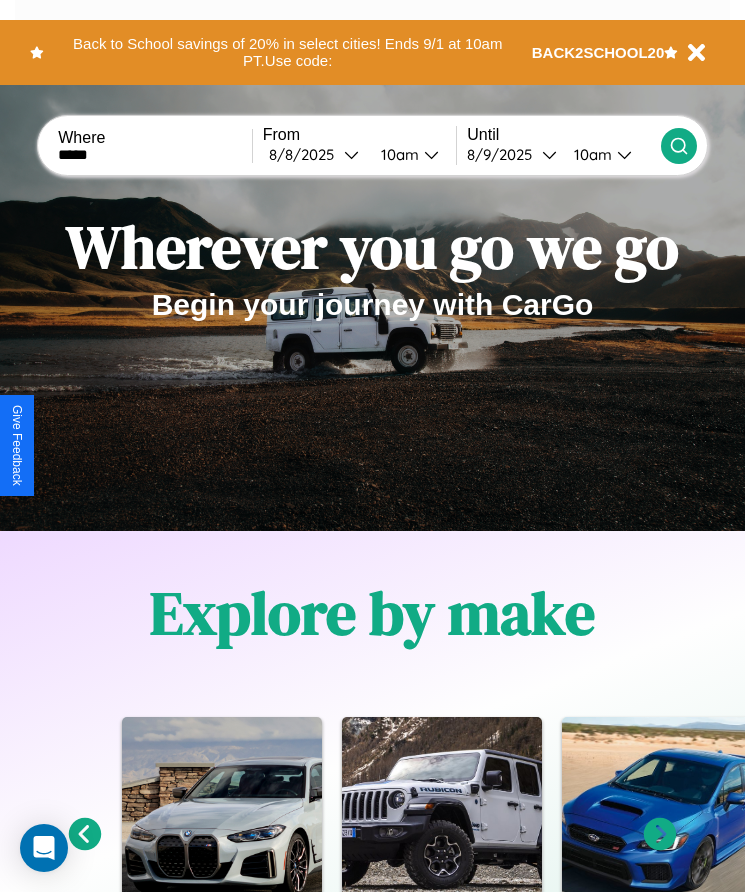type on "*****" 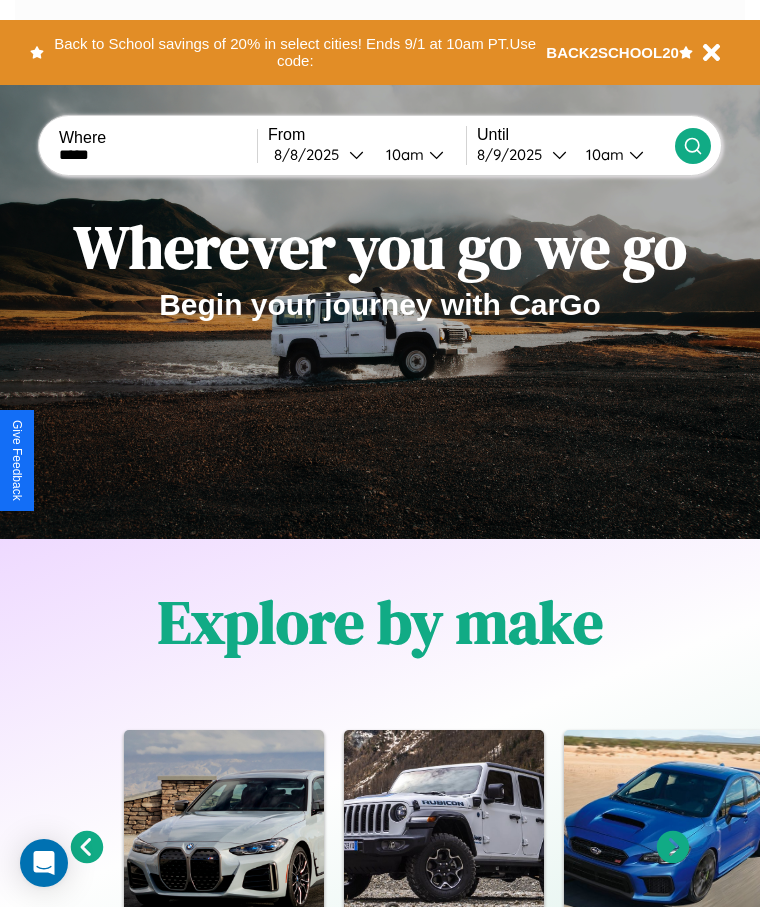 select on "*" 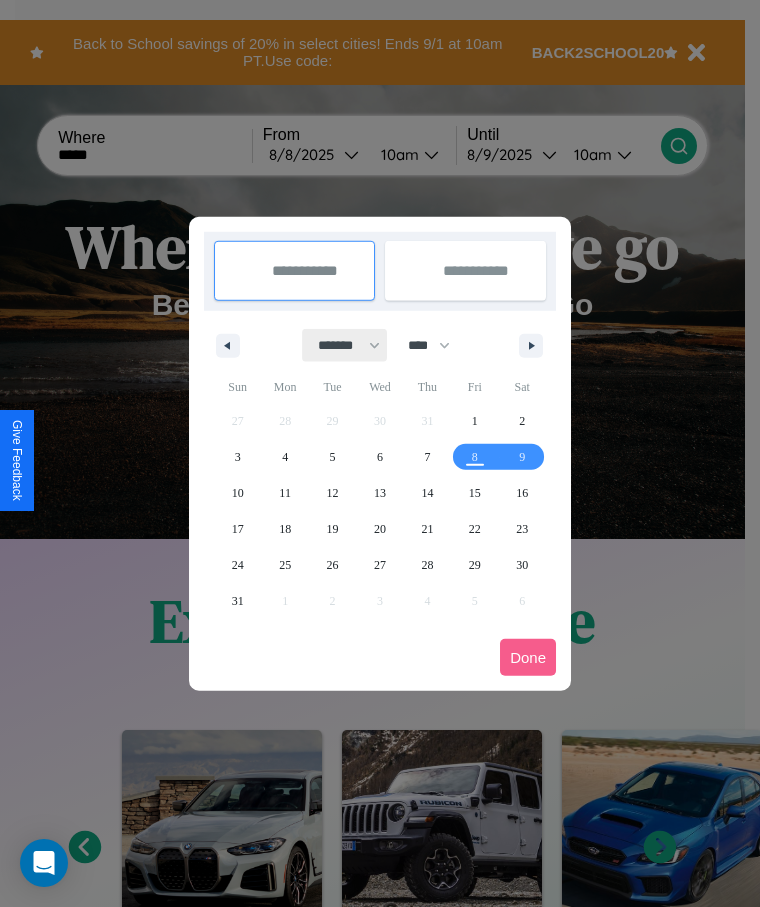 click on "******* ******** ***** ***** *** **** **** ****** ********* ******* ******** ********" at bounding box center (345, 345) 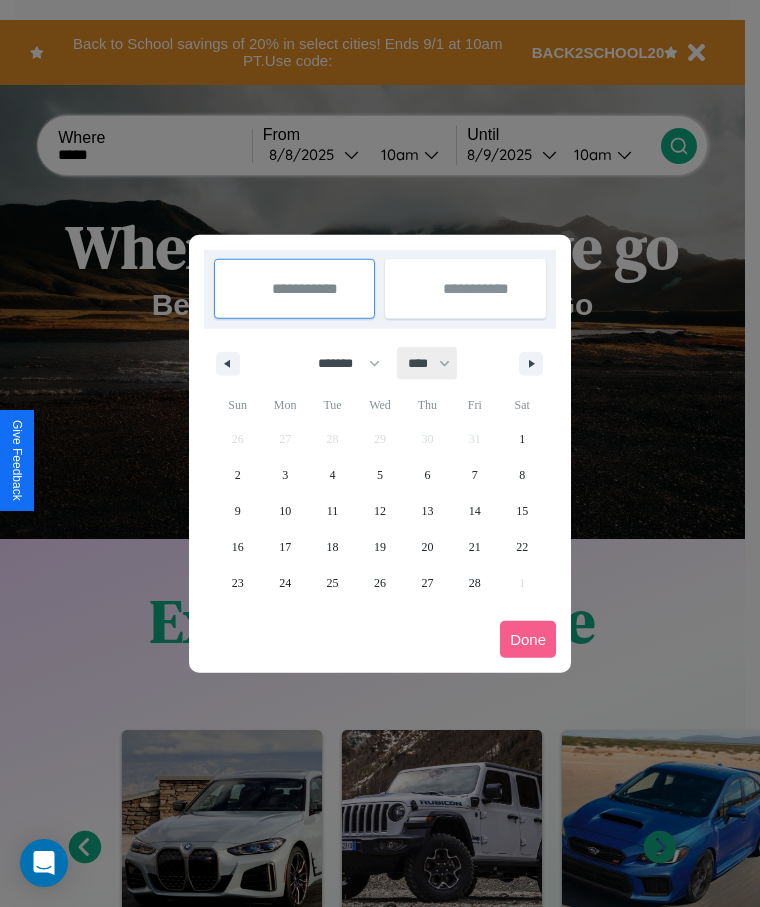 click on "**** **** **** **** **** **** **** **** **** **** **** **** **** **** **** **** **** **** **** **** **** **** **** **** **** **** **** **** **** **** **** **** **** **** **** **** **** **** **** **** **** **** **** **** **** **** **** **** **** **** **** **** **** **** **** **** **** **** **** **** **** **** **** **** **** **** **** **** **** **** **** **** **** **** **** **** **** **** **** **** **** **** **** **** **** **** **** **** **** **** **** **** **** **** **** **** **** **** **** **** **** **** **** **** **** **** **** **** **** **** **** **** **** **** **** **** **** **** **** **** ****" at bounding box center [428, 363] 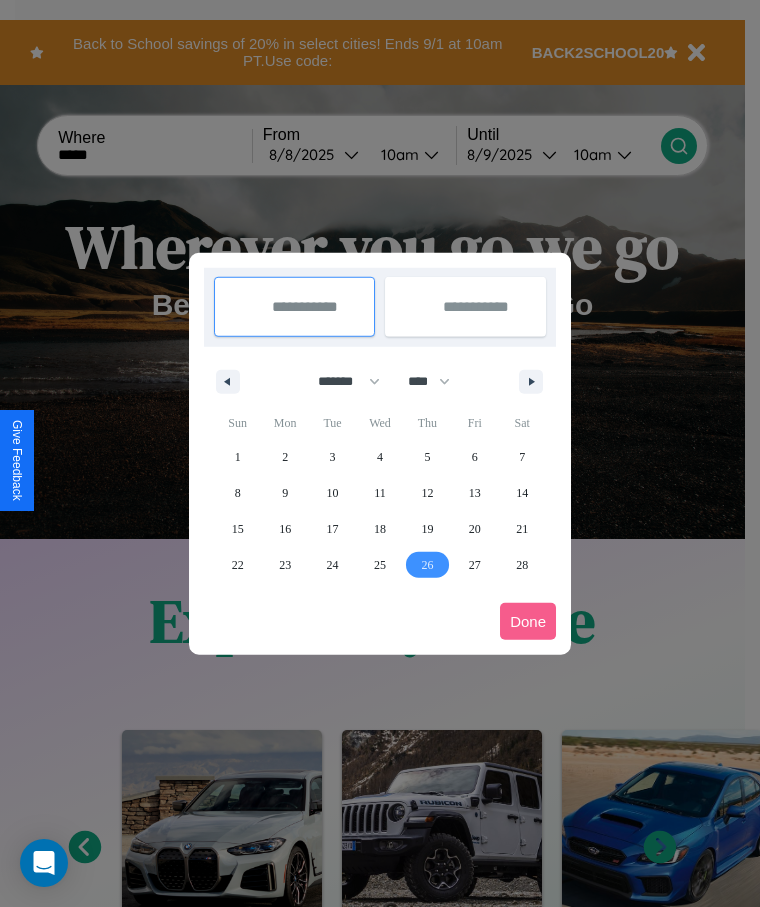 click on "26" at bounding box center [427, 565] 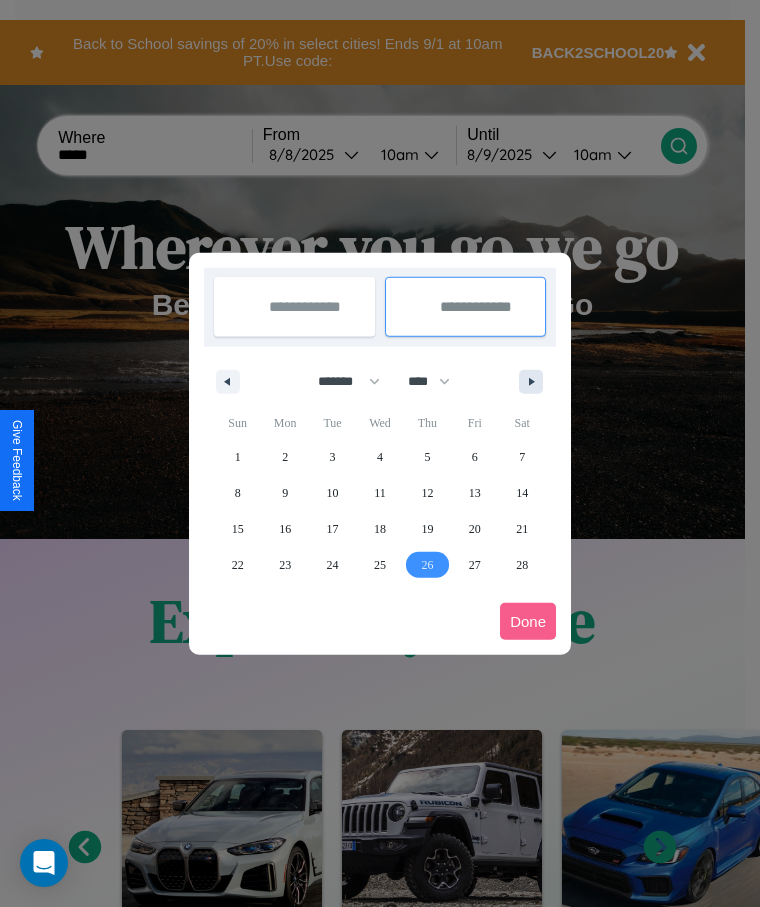 click at bounding box center (535, 382) 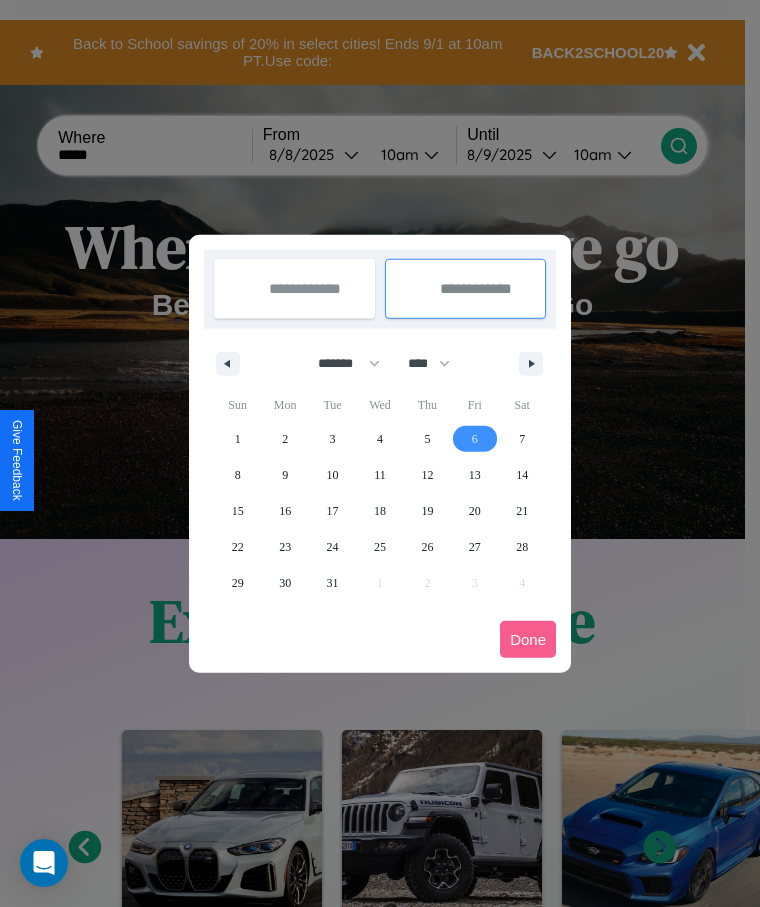 click on "6" at bounding box center [475, 439] 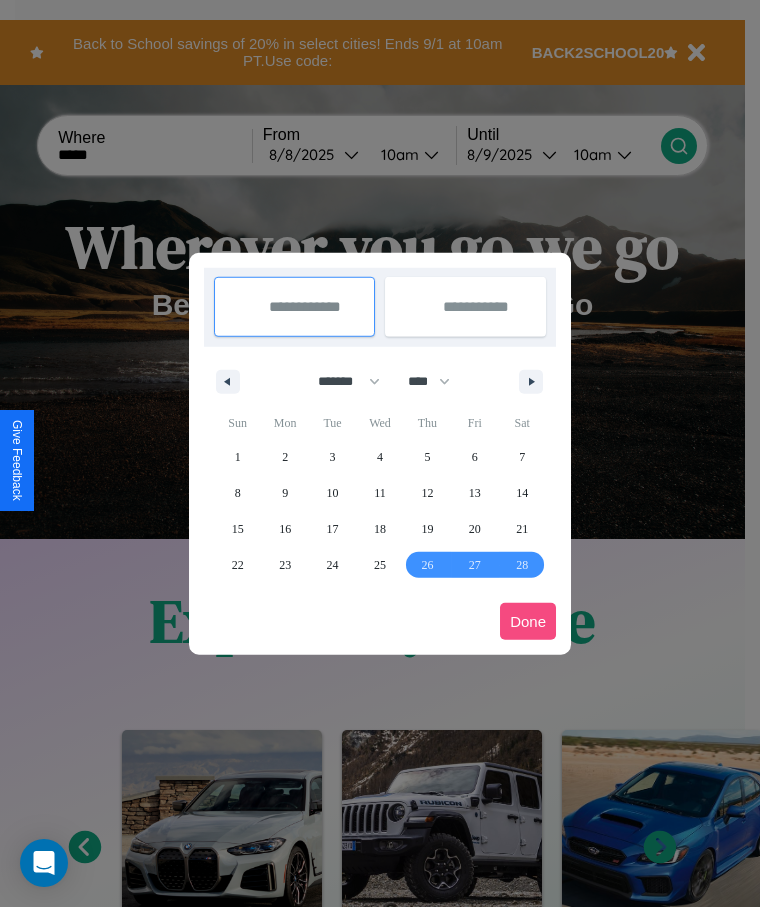 click on "Done" at bounding box center (528, 621) 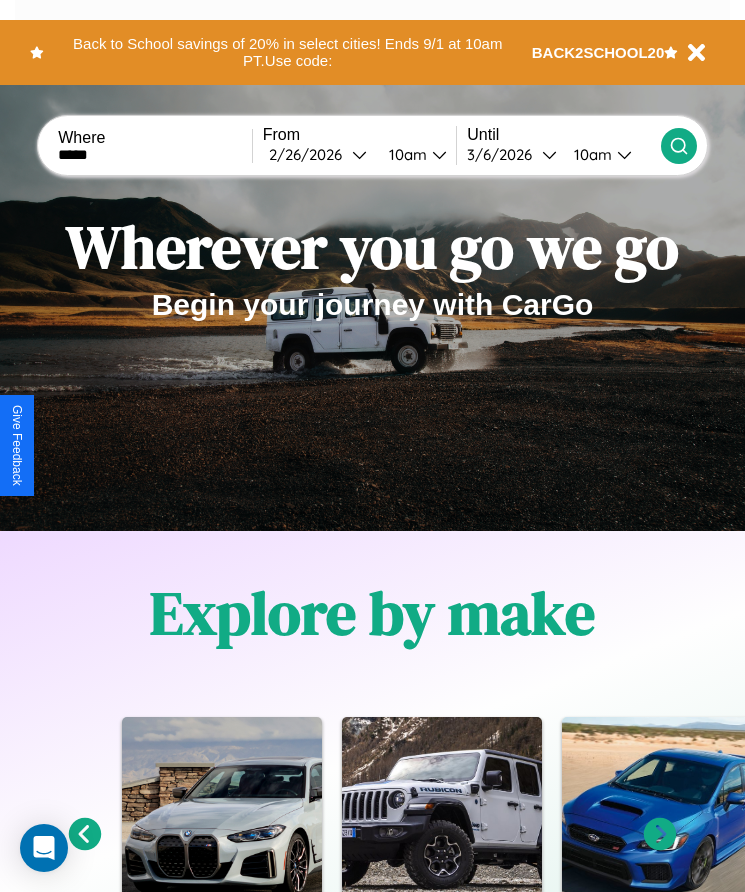 click on "10am" at bounding box center (405, 154) 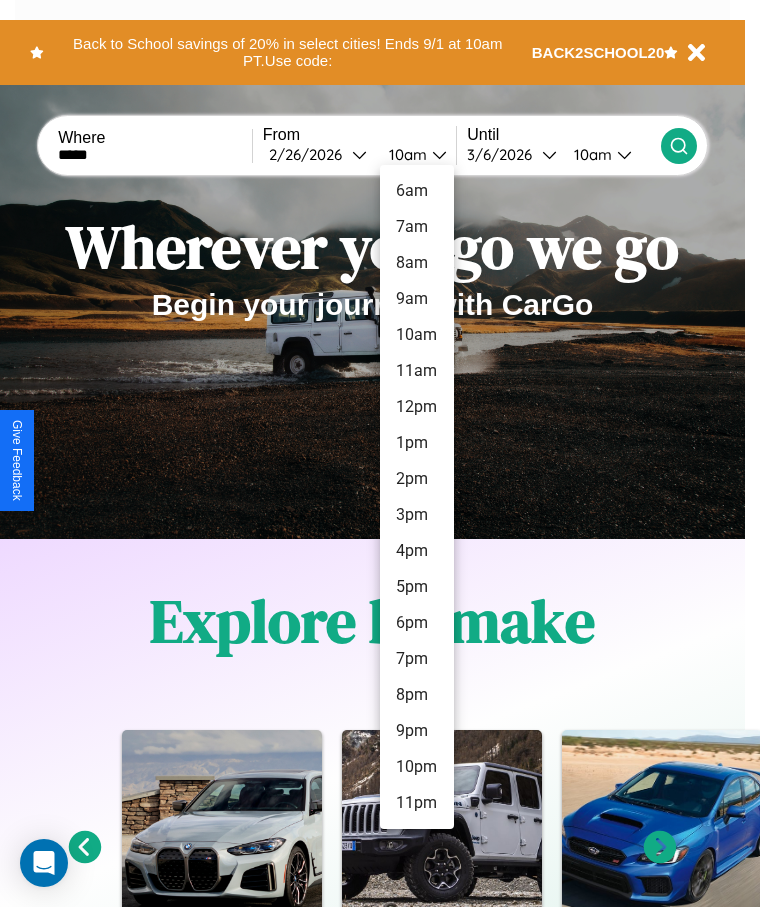 click on "7pm" at bounding box center (417, 659) 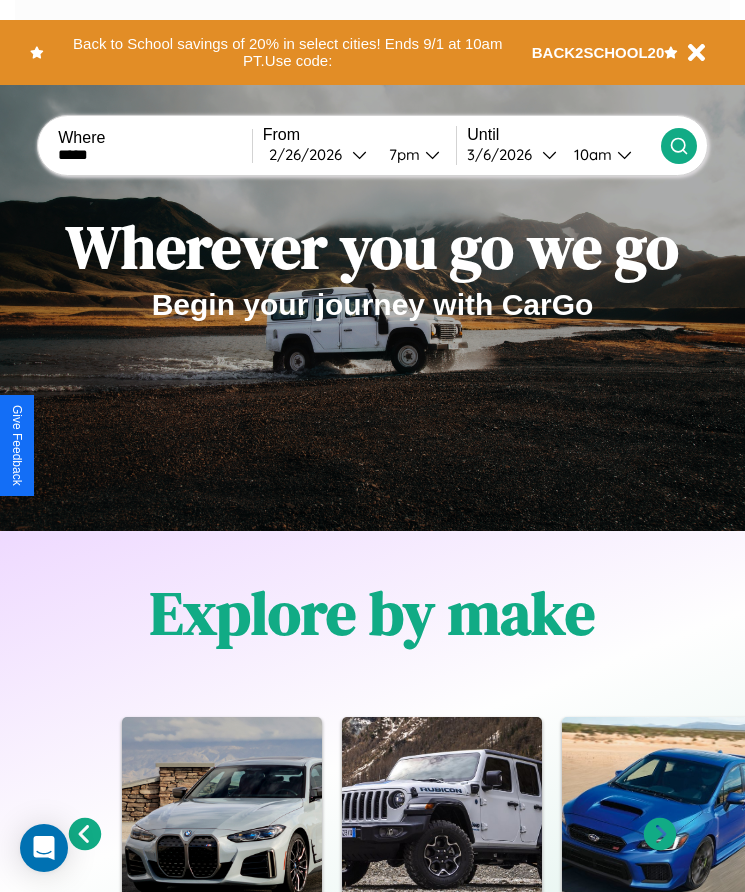 click on "10am" at bounding box center [590, 154] 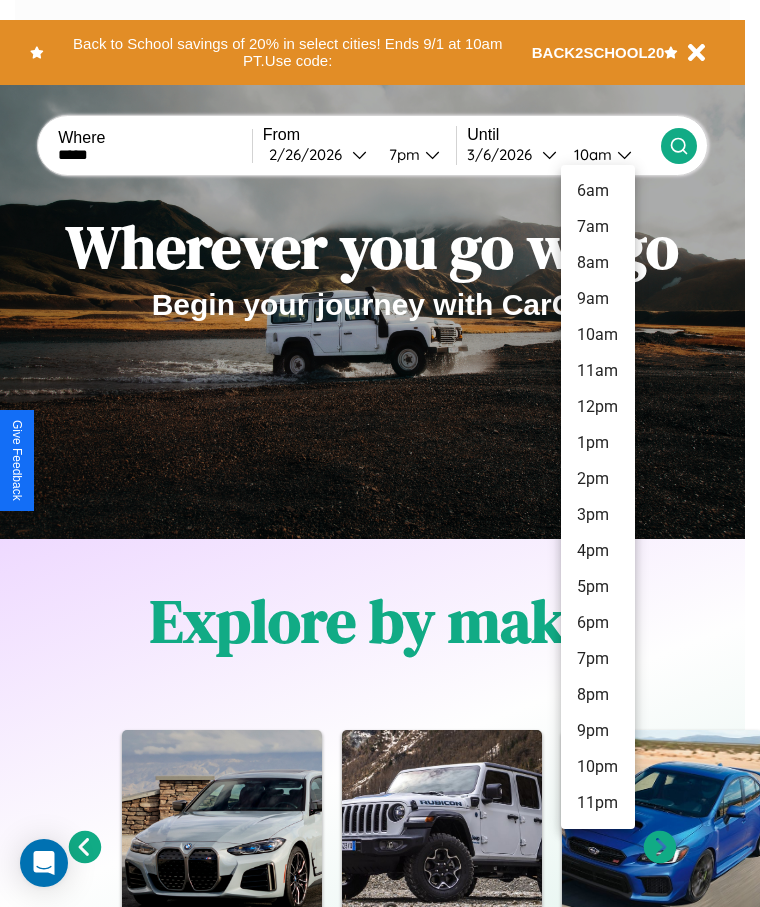 click on "12pm" at bounding box center (598, 407) 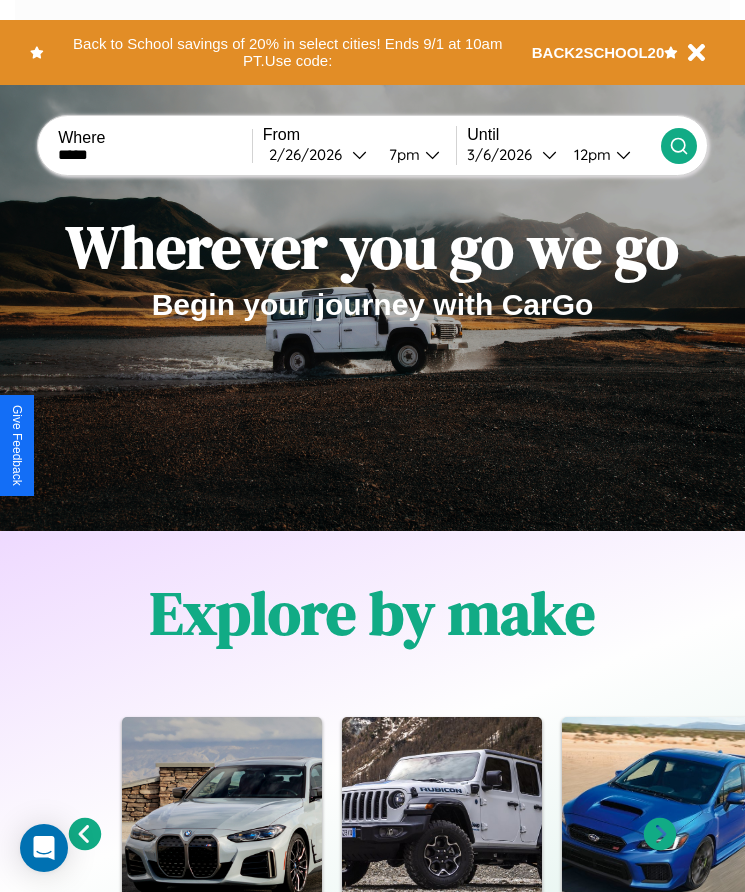 click 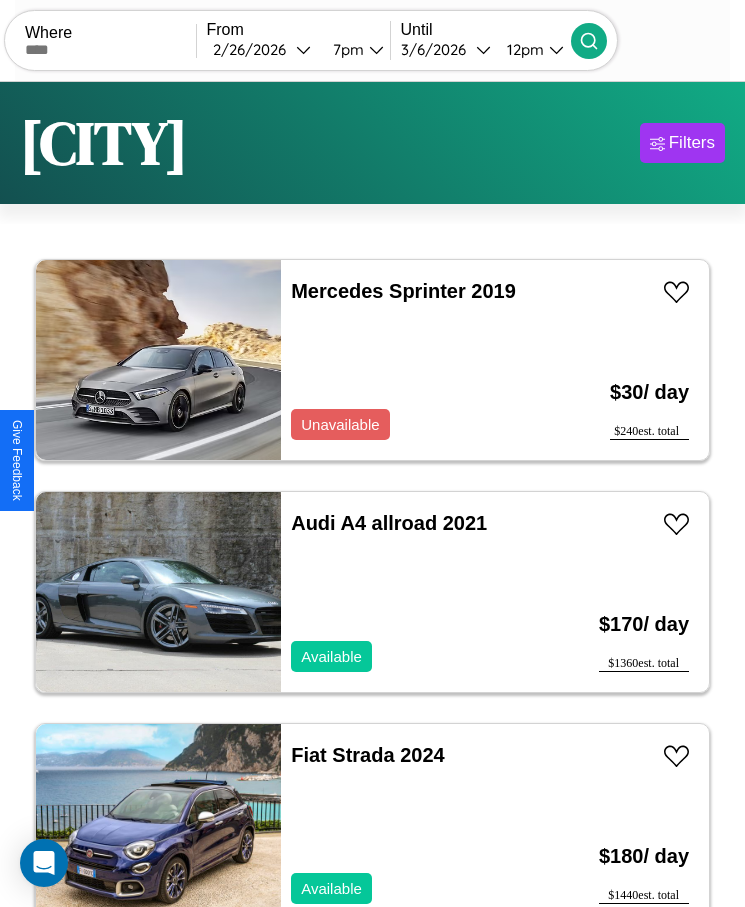 scroll, scrollTop: 48, scrollLeft: 0, axis: vertical 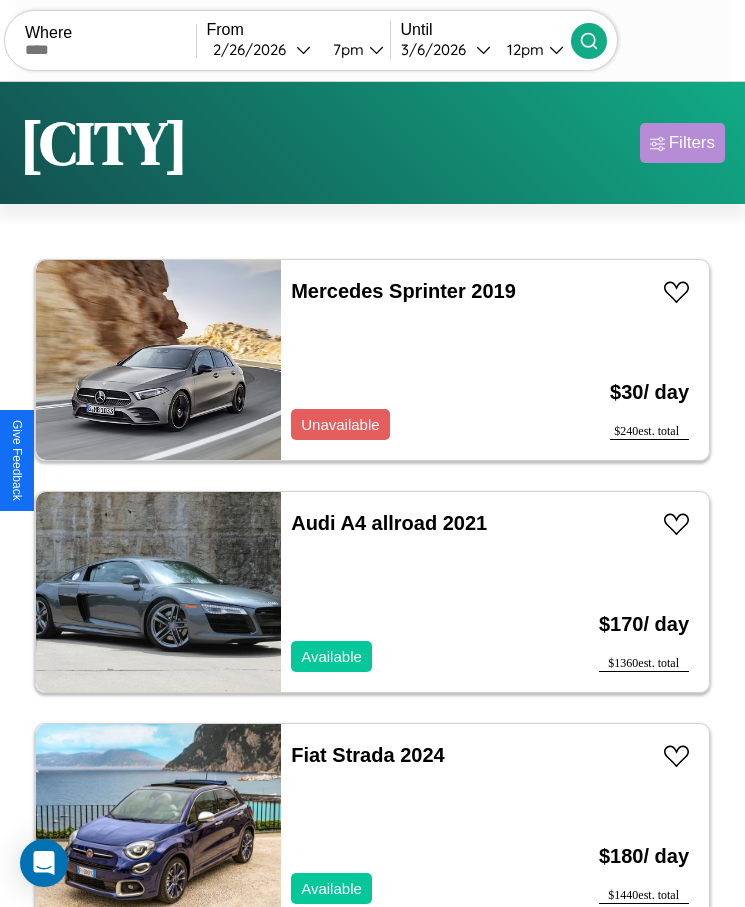 click on "Filters" at bounding box center (692, 143) 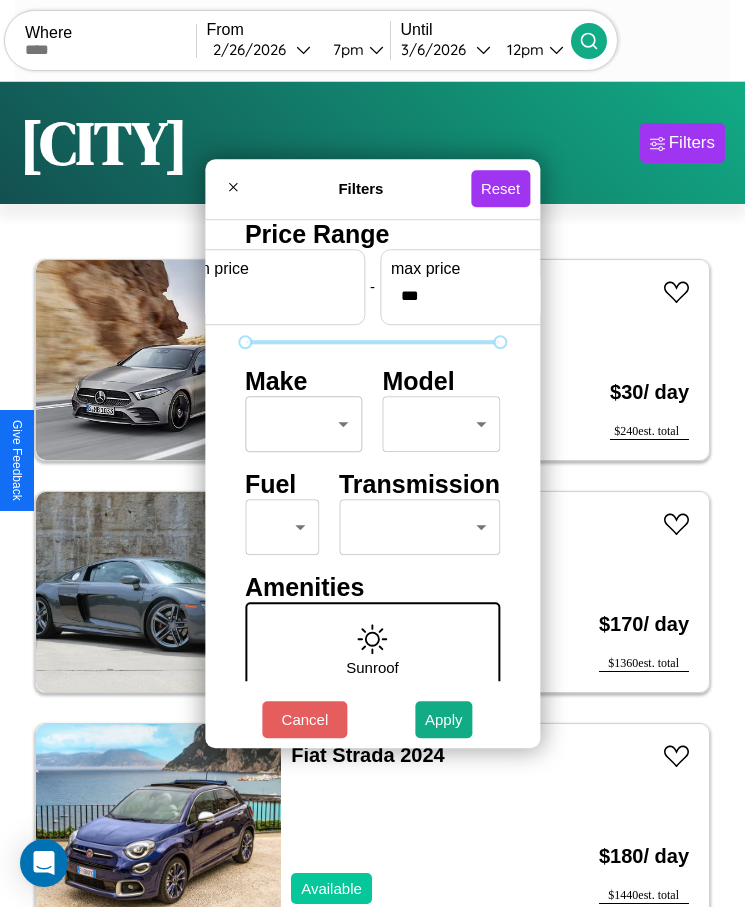 click on "CarGo Where From 2 / 26 / 2026 7pm Until 3 / 6 / 2026 12pm Become a Host Login Sign Up Paris Filters 129  cars in this area These cars can be picked up in this city. Mercedes   Sprinter   2019 Unavailable $ 30  / day $ 240  est. total Audi   A4 allroad   2021 Available $ 170  / day $ 1360  est. total Fiat   Strada   2024 Available $ 180  / day $ 1440  est. total Jeep   J-10   2019 Available $ 60  / day $ 480  est. total Lexus   ES   2018 Available $ 50  / day $ 400  est. total Infiniti   Q40   2024 Unavailable $ 50  / day $ 400  est. total Aston Martin   DBX   2014 Available $ 90  / day $ 720  est. total Ferrari   488 GTB   2022 Available $ 180  / day $ 1440  est. total Audi   A8   2022 Available $ 40  / day $ 320  est. total Volvo   VT   2024 Available $ 50  / day $ 400  est. total Lamborghini   Huracan   2024 Available $ 110  / day $ 880  est. total Buick   Envision   2017 Available $ 160  / day $ 1280  est. total Land Rover   Discovery Sport   2022 Available $ 70  / day $ 560  est. total Acura   RLX   2016" at bounding box center (372, 478) 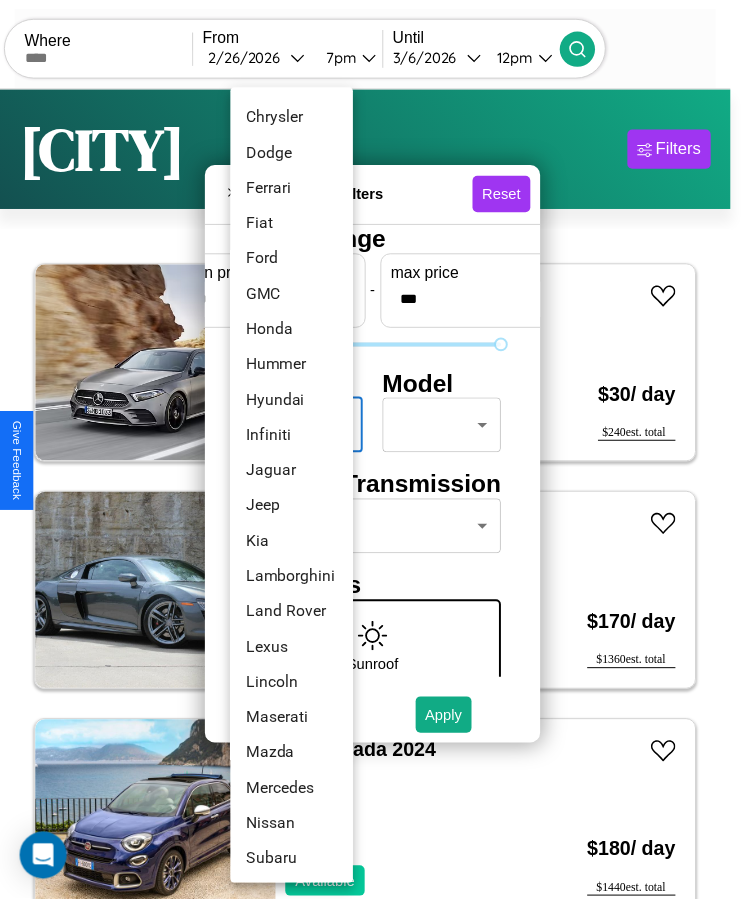 scroll, scrollTop: 501, scrollLeft: 0, axis: vertical 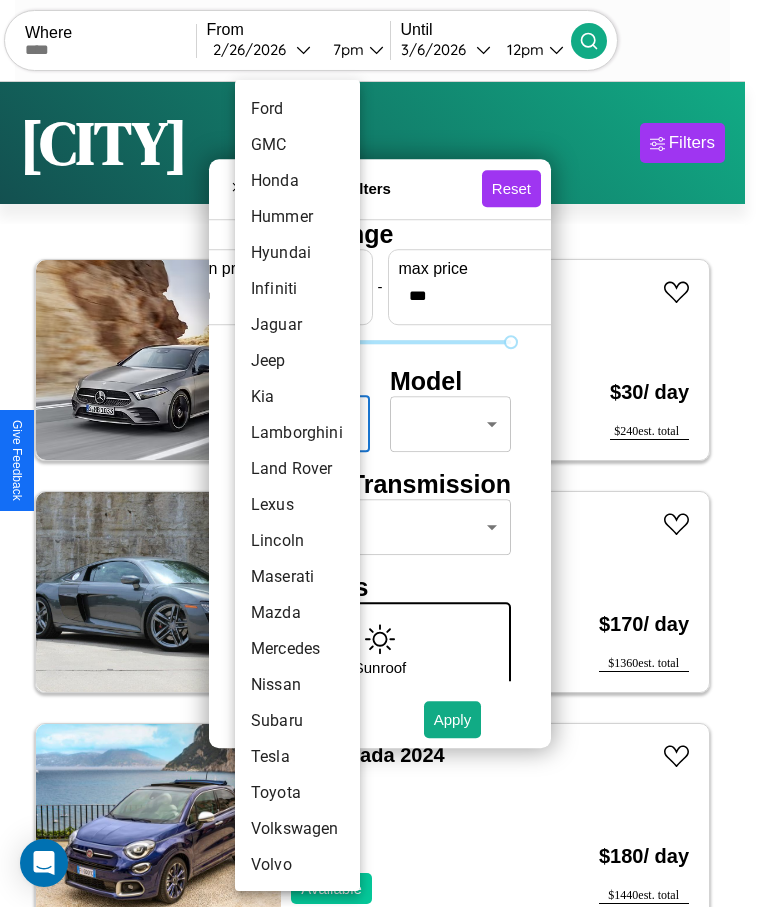 click on "Volkswagen" at bounding box center (297, 829) 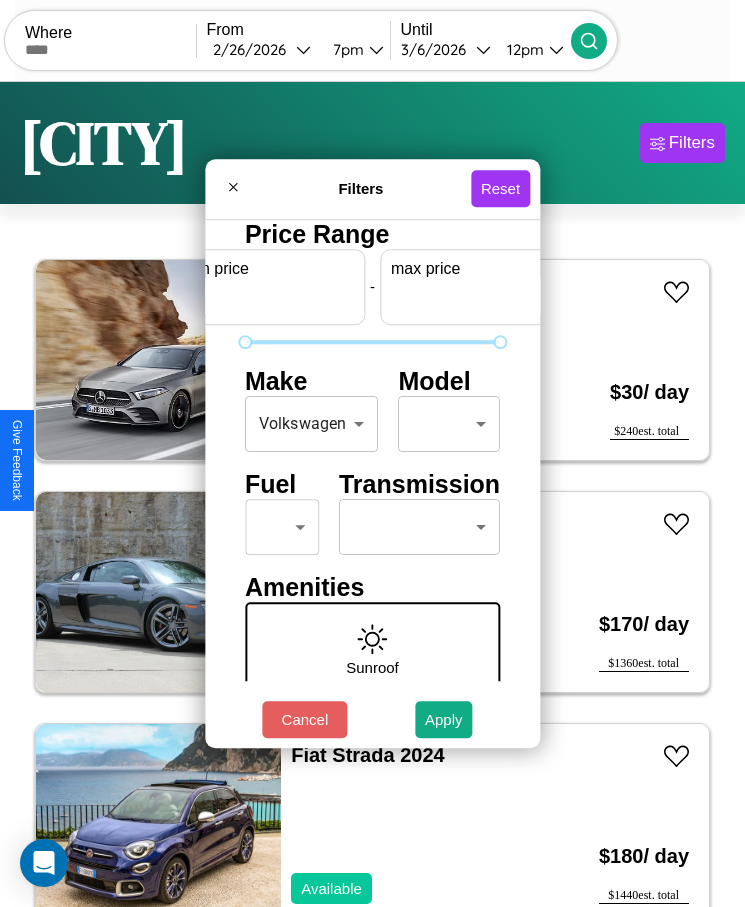 scroll, scrollTop: 0, scrollLeft: 74, axis: horizontal 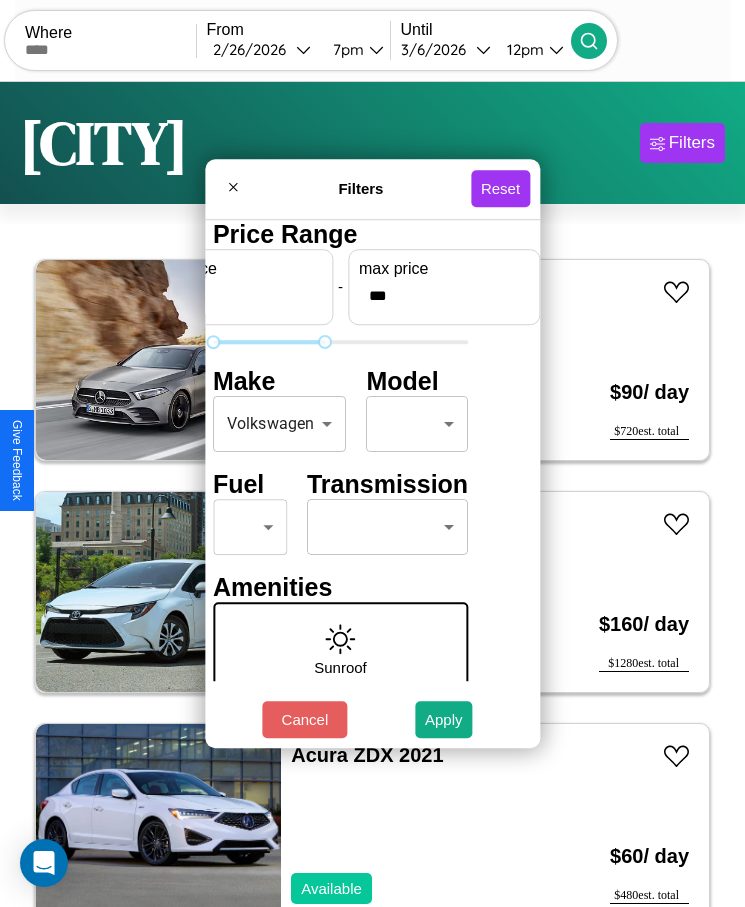 type on "***" 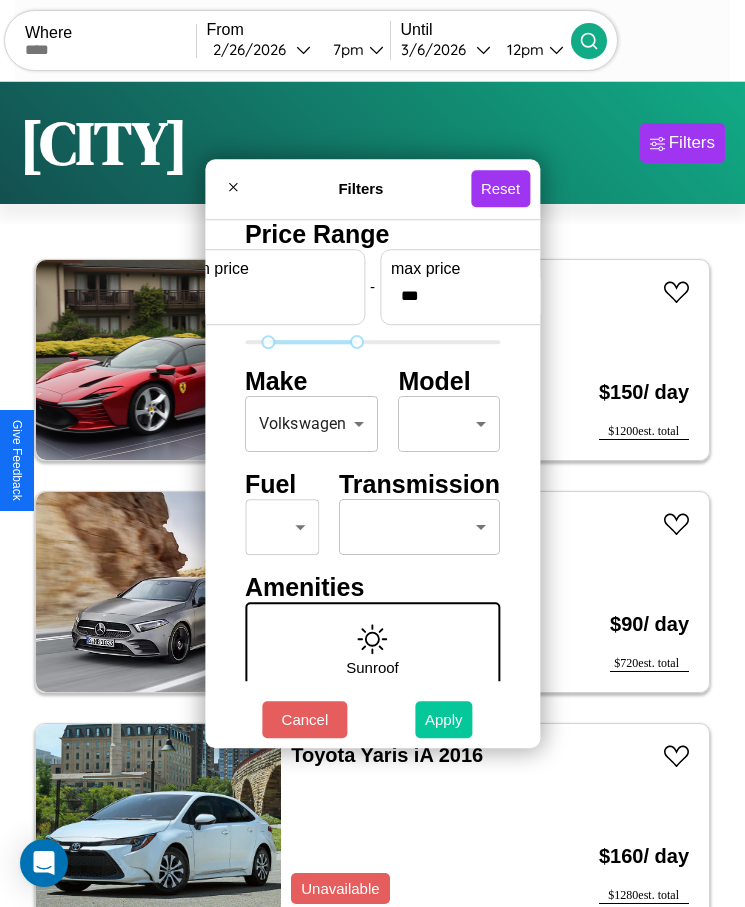 type on "**" 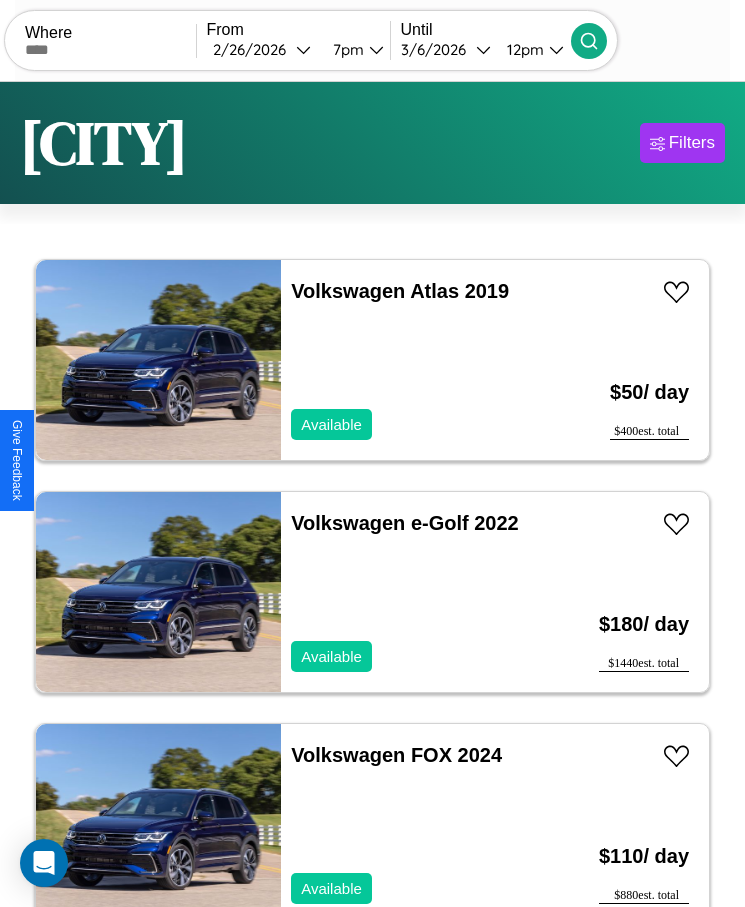 scroll, scrollTop: 50, scrollLeft: 0, axis: vertical 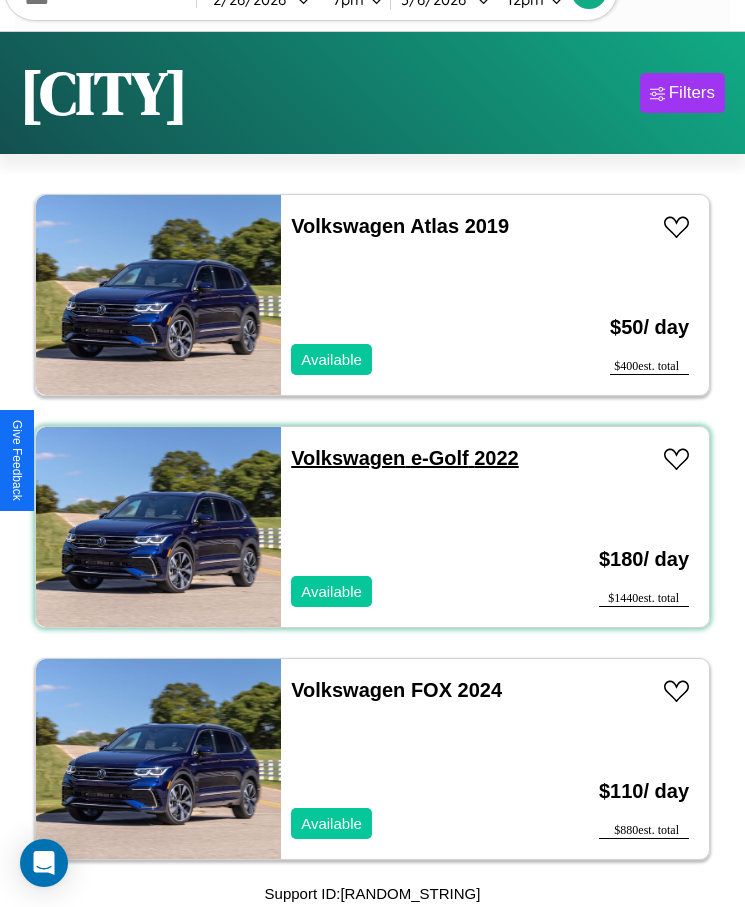 click on "Volkswagen   e-Golf   2022" at bounding box center (405, 458) 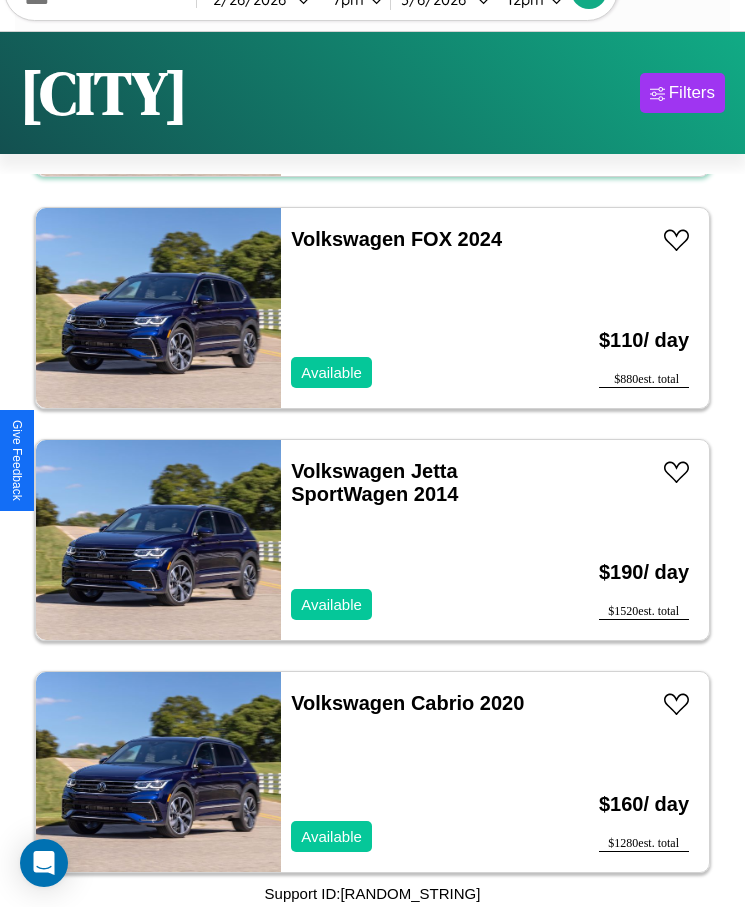 scroll, scrollTop: 479, scrollLeft: 0, axis: vertical 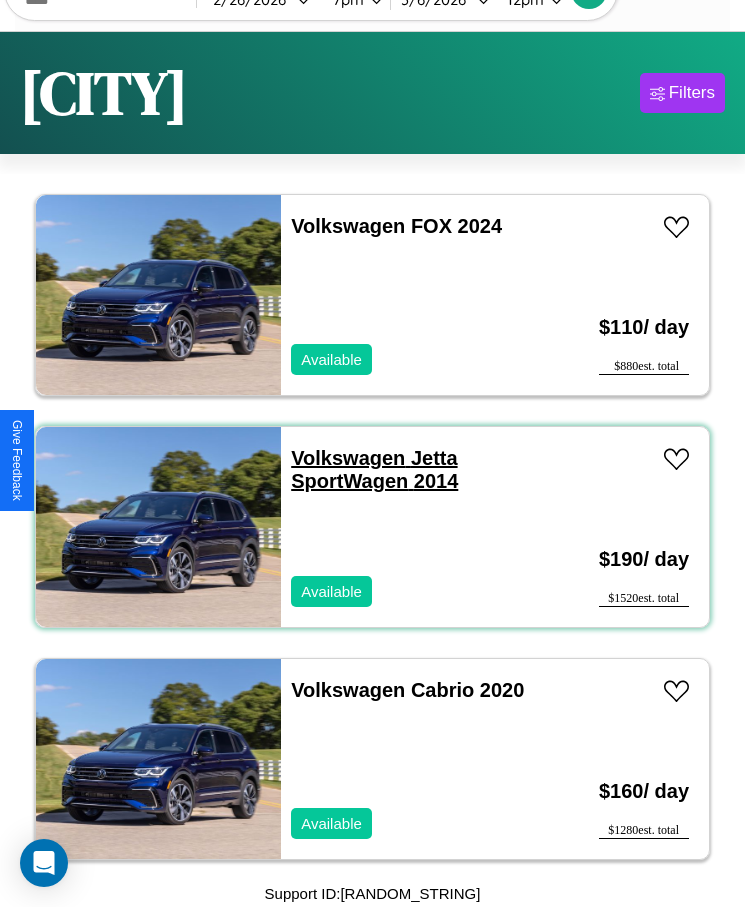 click on "Volkswagen   Jetta SportWagen   2014" at bounding box center (374, 469) 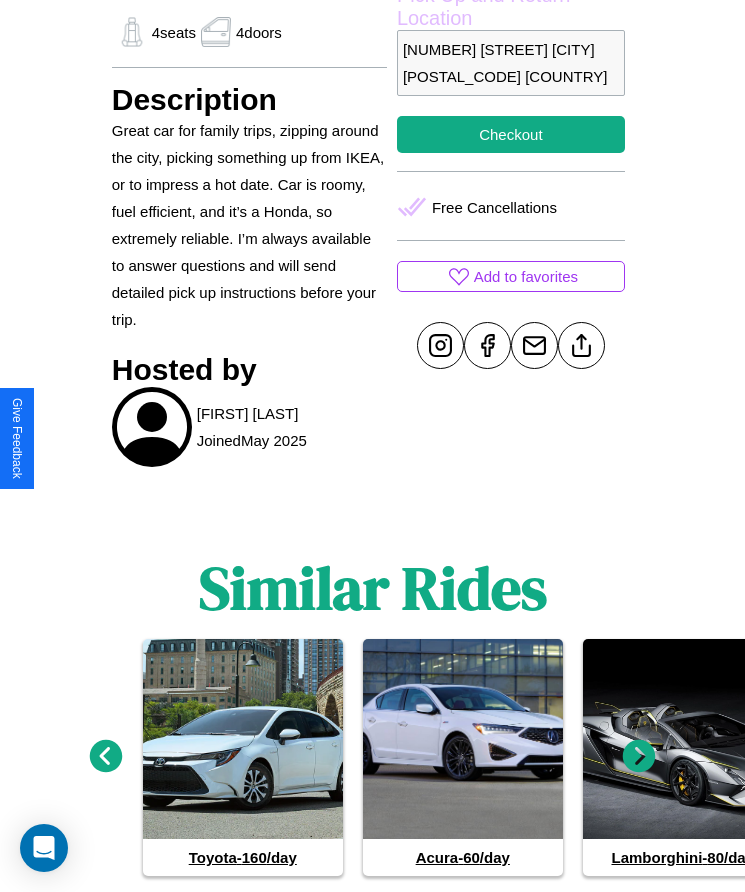 scroll, scrollTop: 901, scrollLeft: 0, axis: vertical 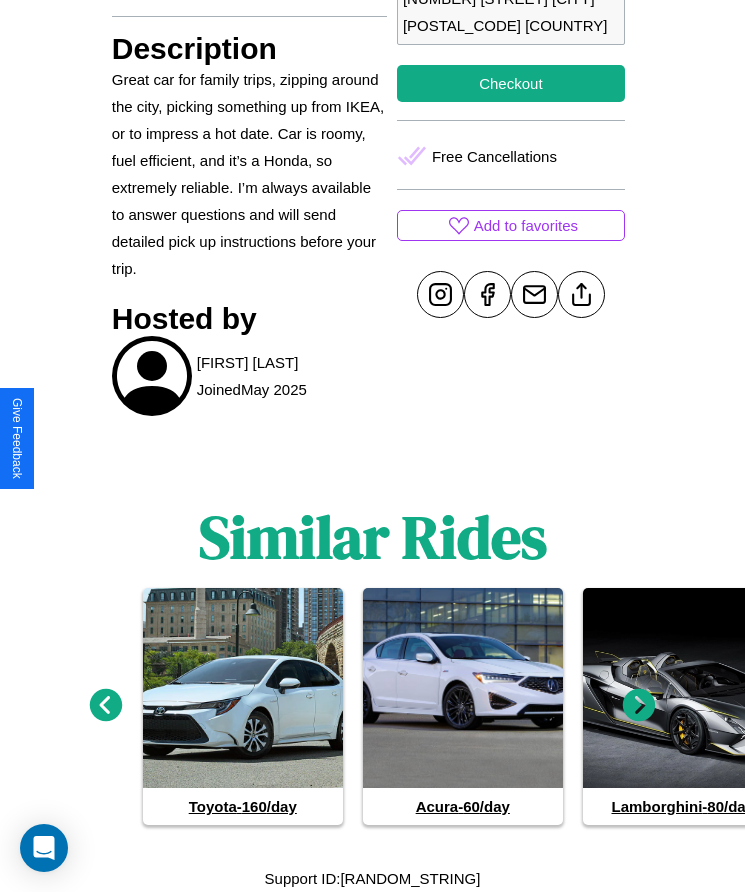 click 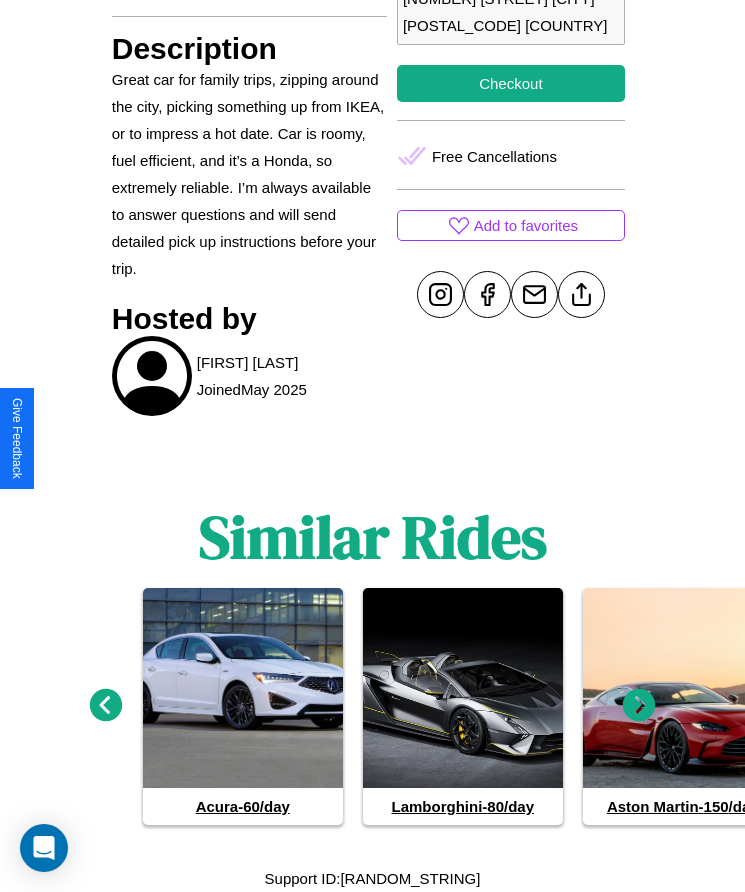 click 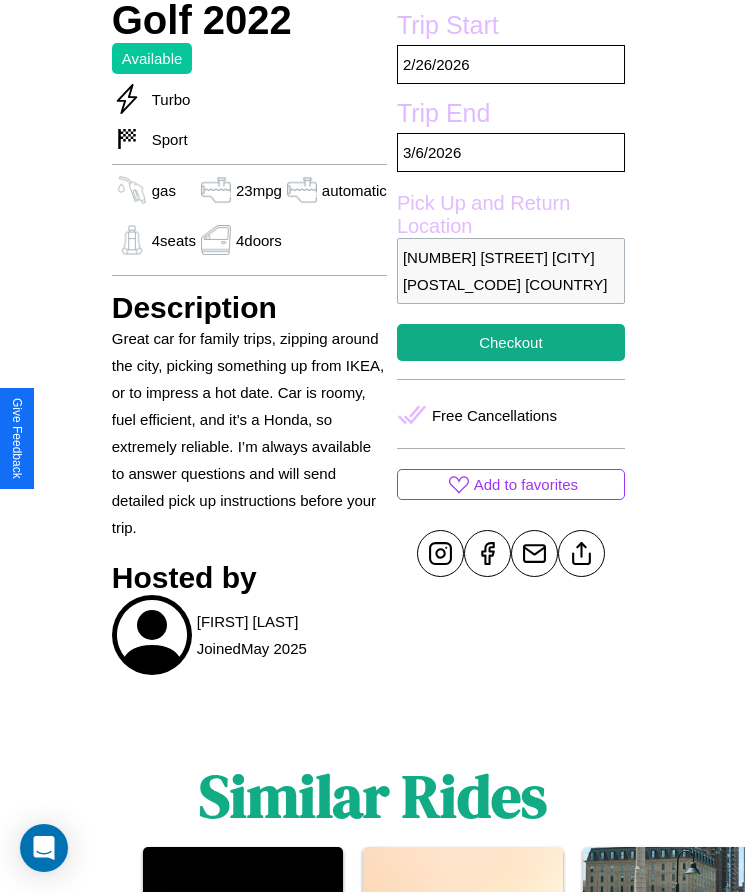 scroll, scrollTop: 539, scrollLeft: 0, axis: vertical 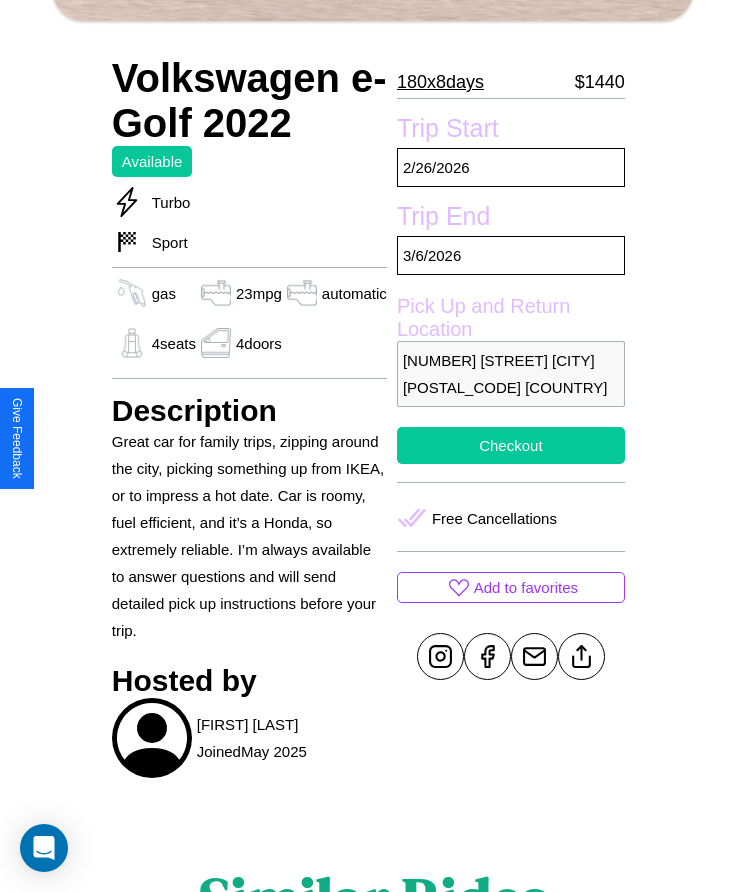 click on "Checkout" at bounding box center [511, 445] 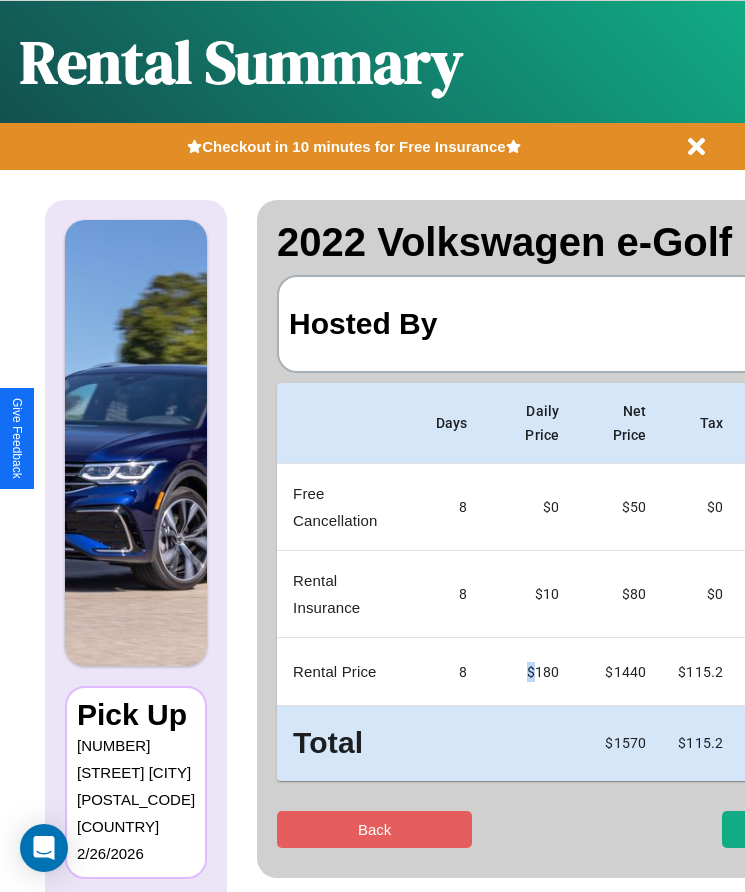 scroll, scrollTop: 0, scrollLeft: 127, axis: horizontal 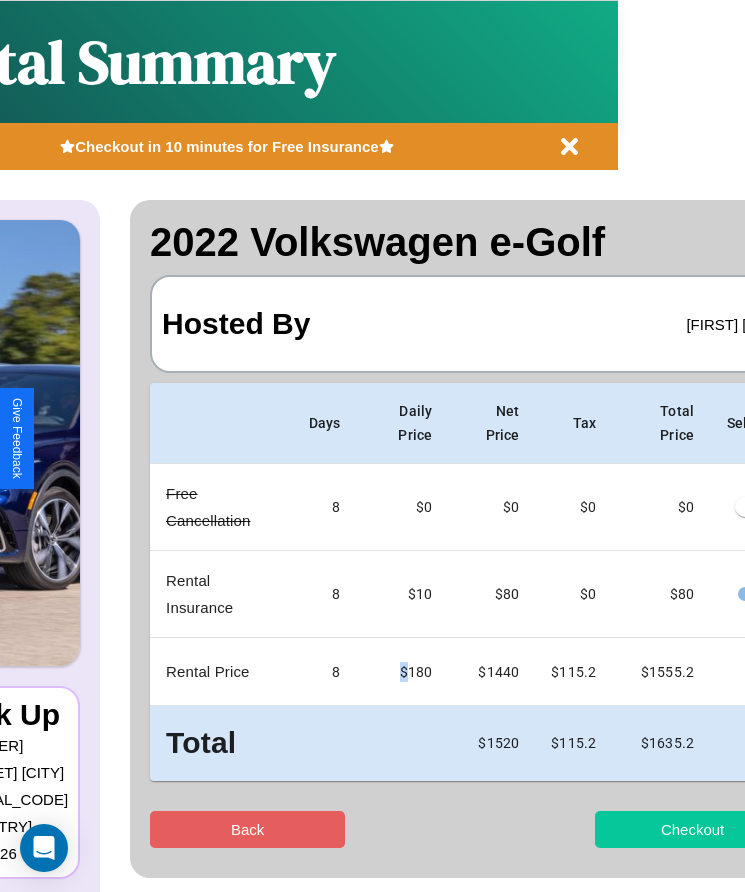 click on "Checkout" at bounding box center (692, 829) 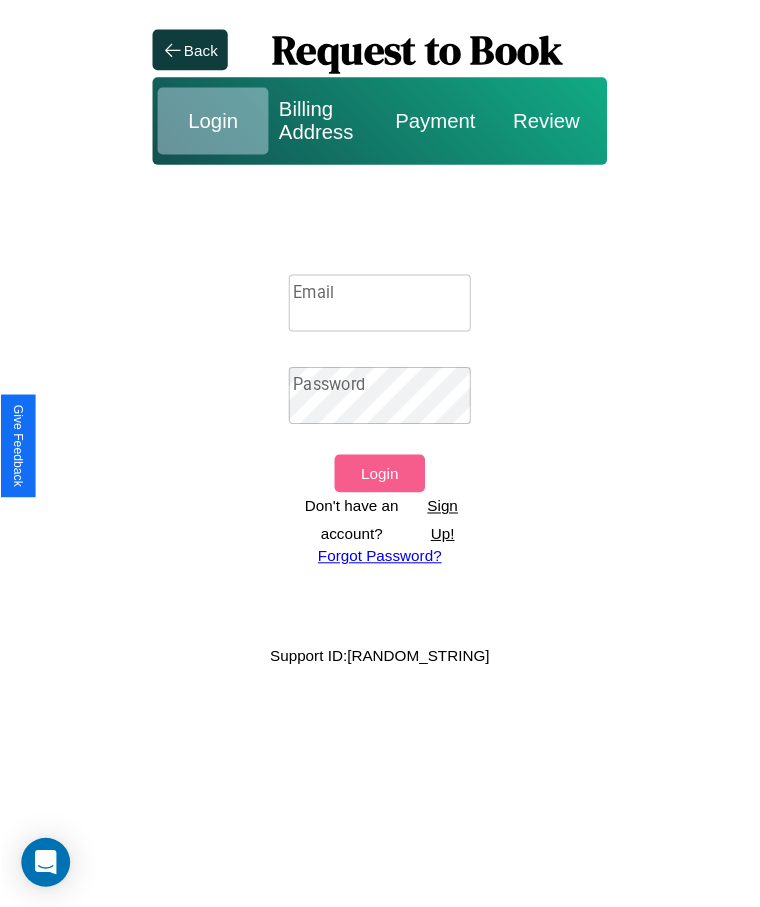 scroll, scrollTop: 0, scrollLeft: 0, axis: both 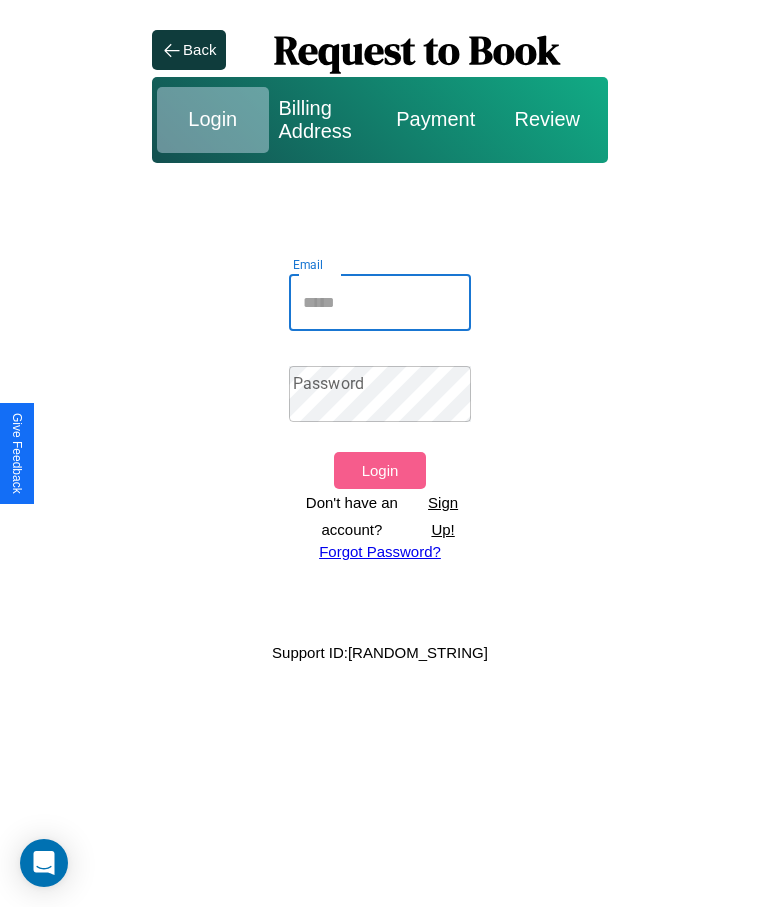 click on "Email" at bounding box center (380, 303) 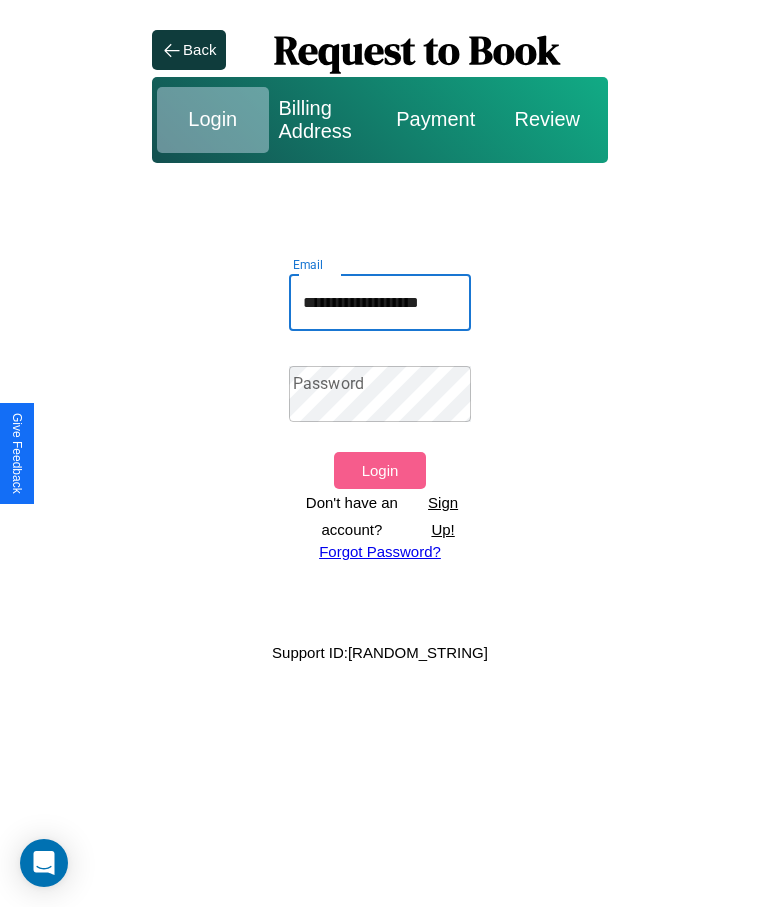 scroll, scrollTop: 0, scrollLeft: 6, axis: horizontal 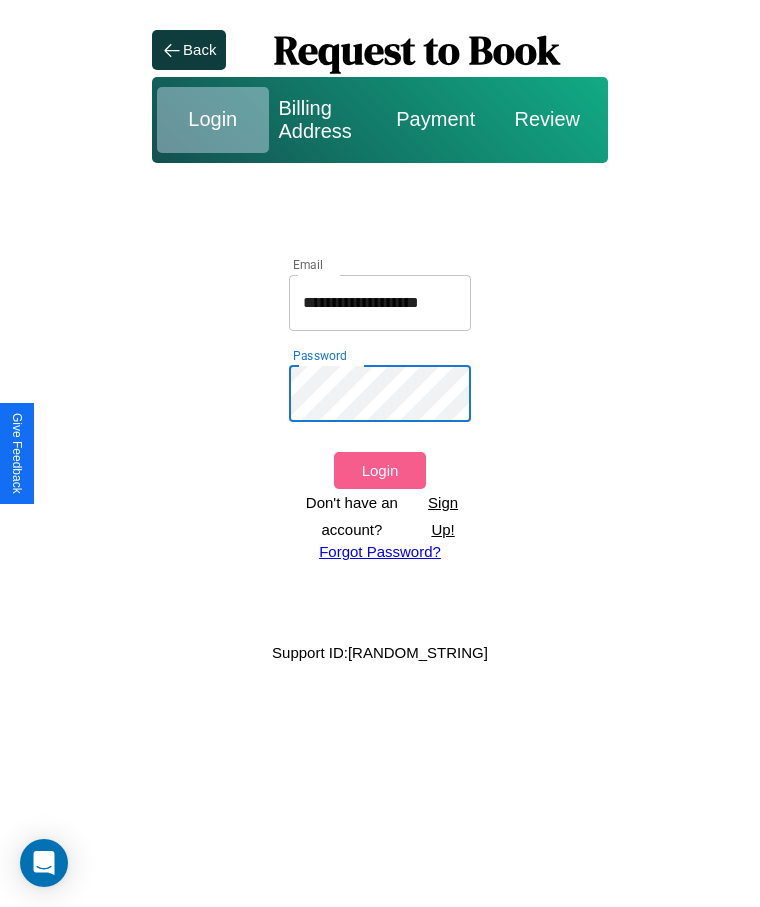 click on "Login" at bounding box center [379, 470] 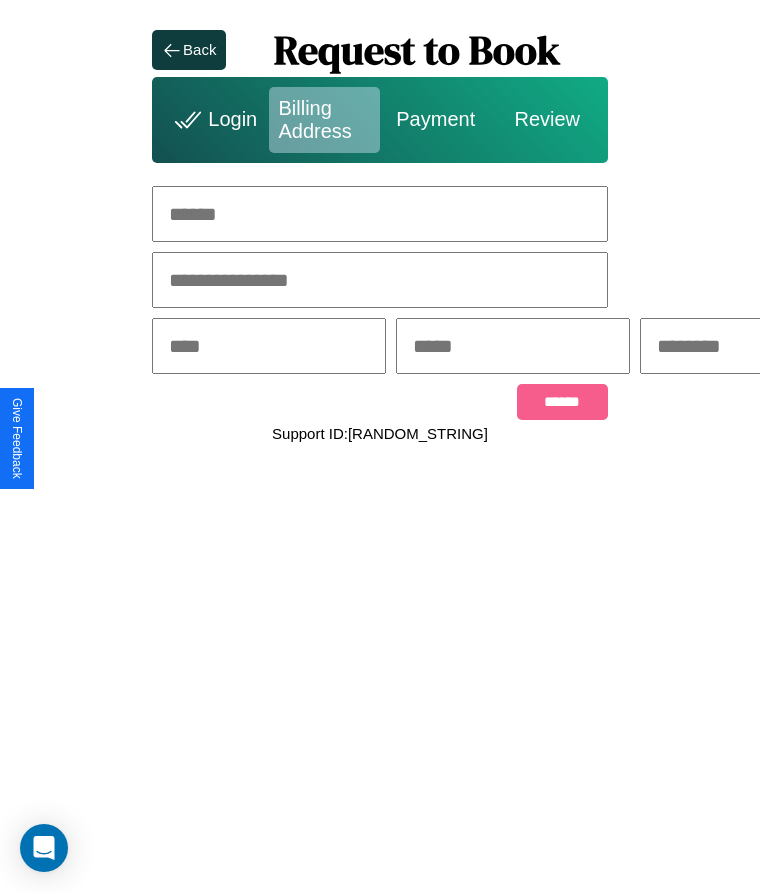 click at bounding box center [380, 214] 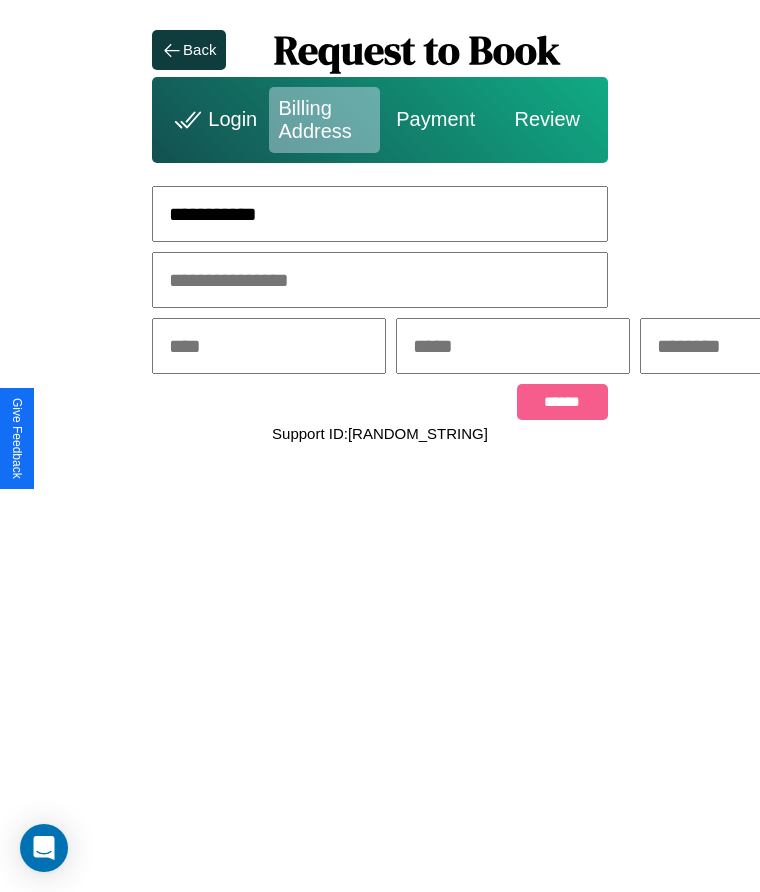 type on "**********" 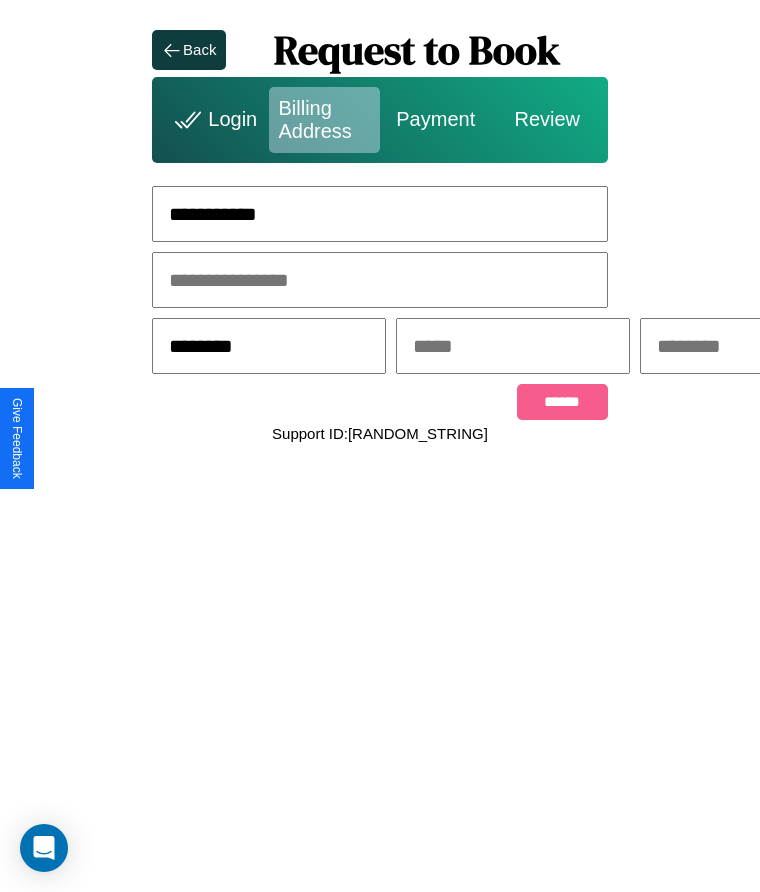 type on "********" 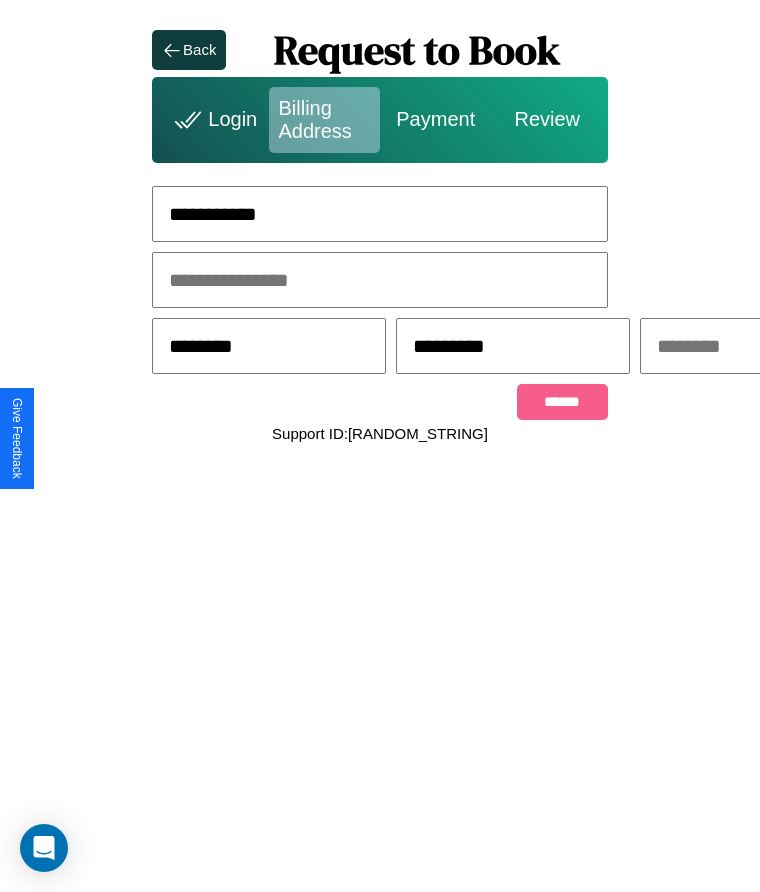 scroll, scrollTop: 0, scrollLeft: 309, axis: horizontal 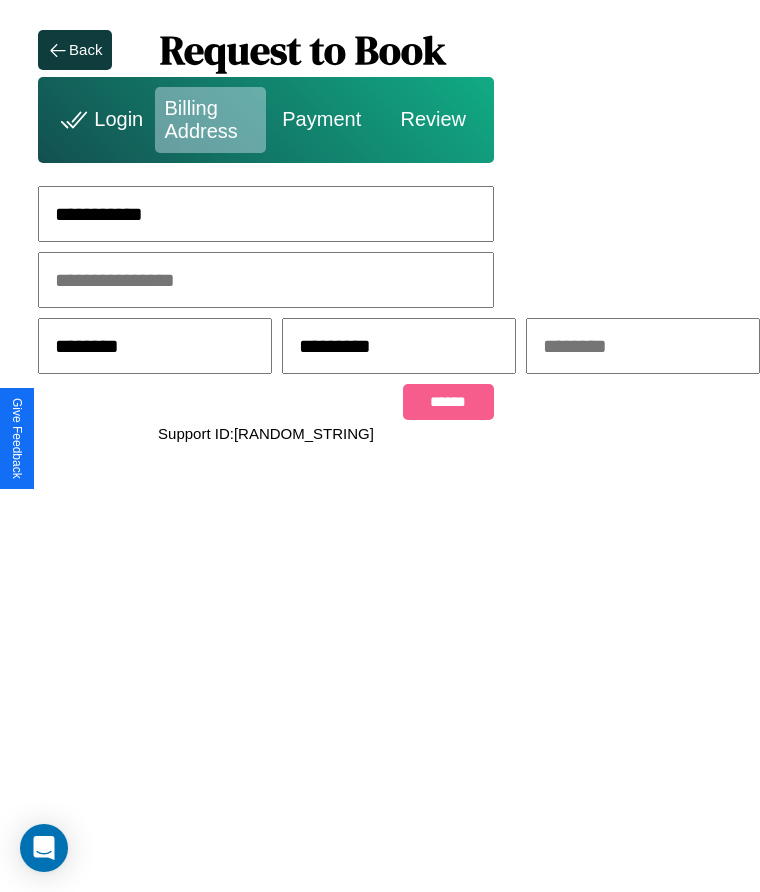 type on "*********" 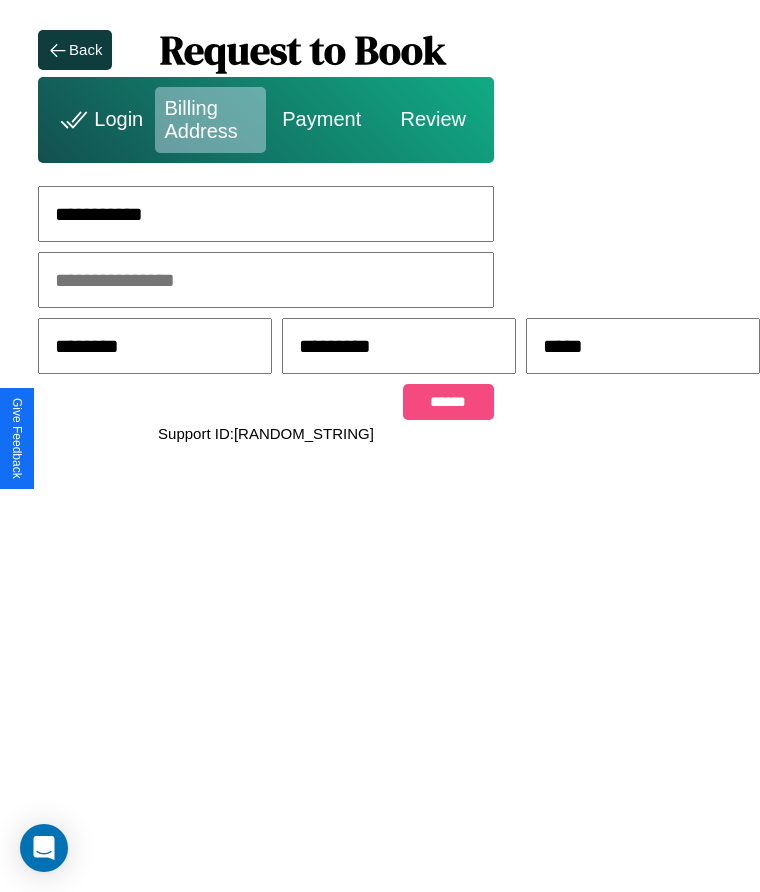 type on "*****" 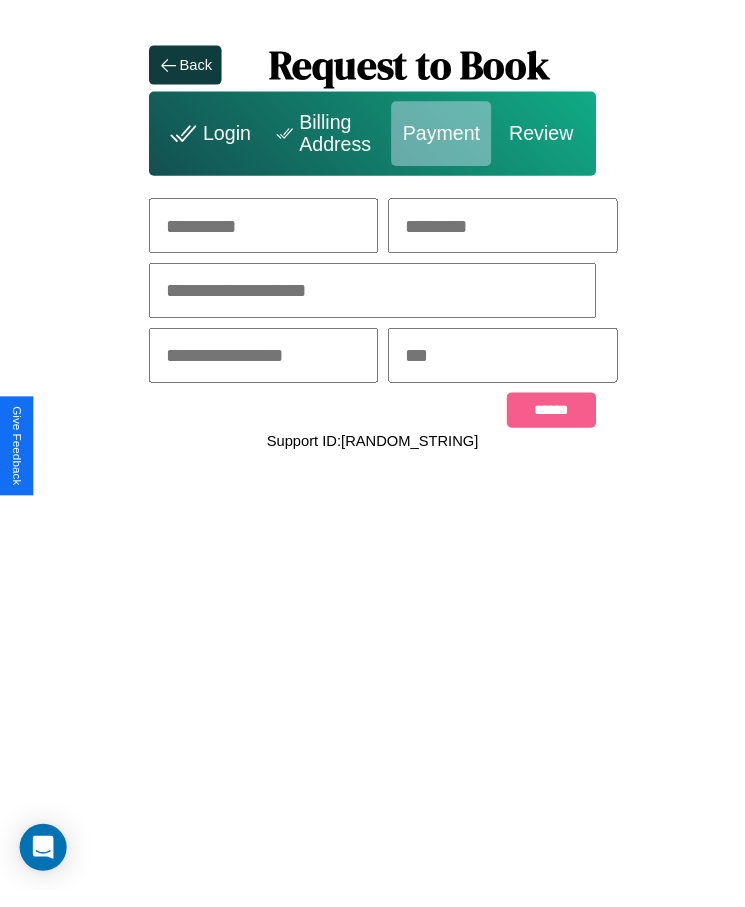 scroll, scrollTop: 0, scrollLeft: 0, axis: both 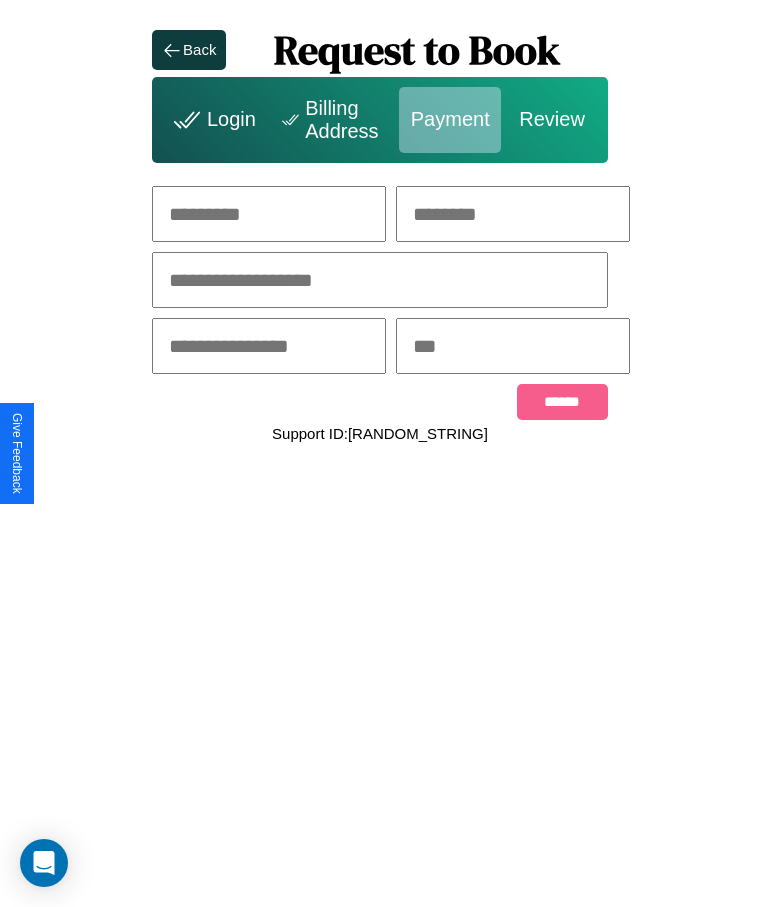 click at bounding box center [269, 214] 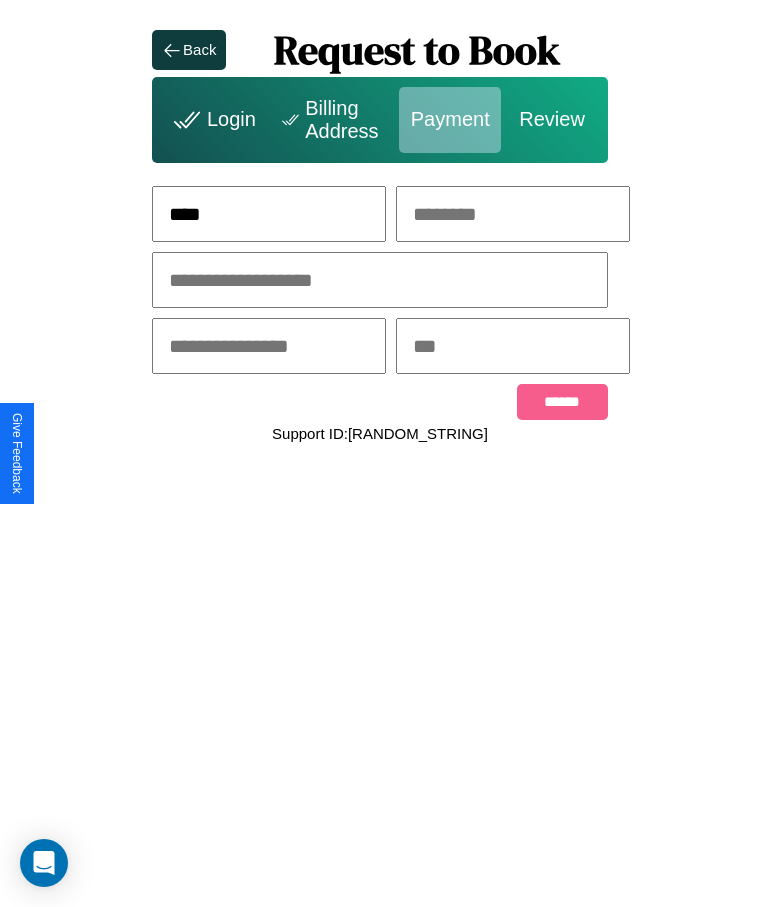 type on "****" 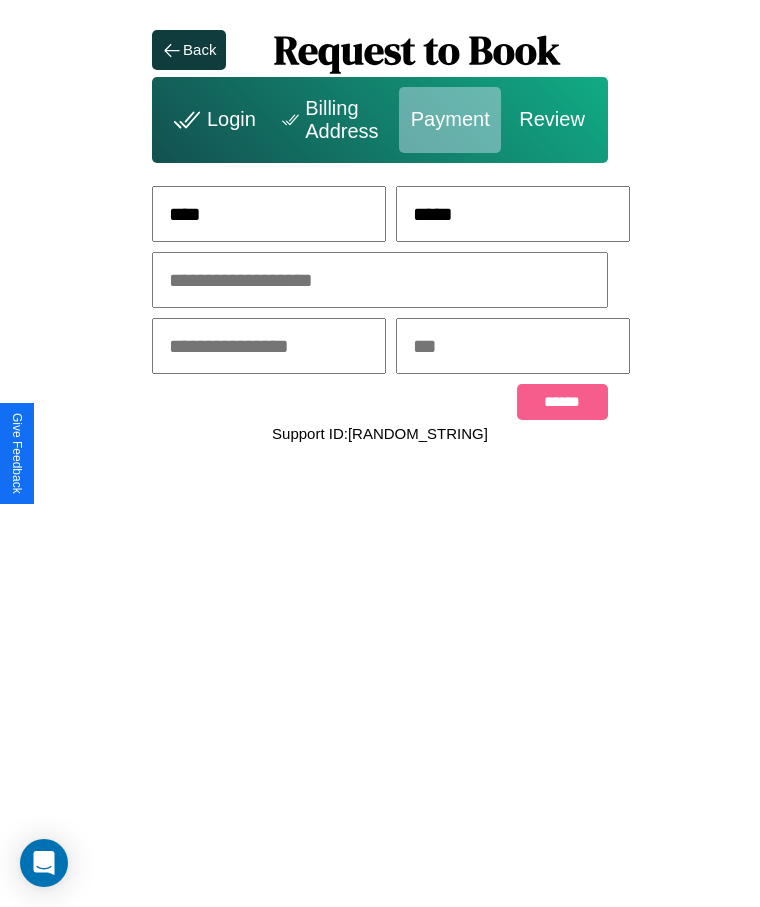 type on "*****" 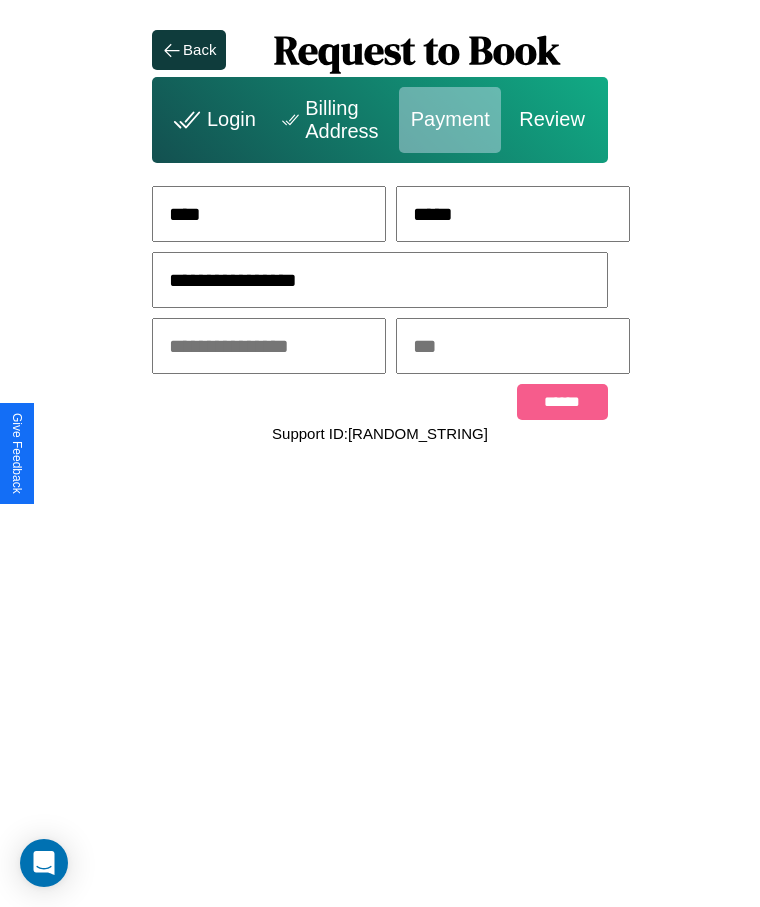 type on "**********" 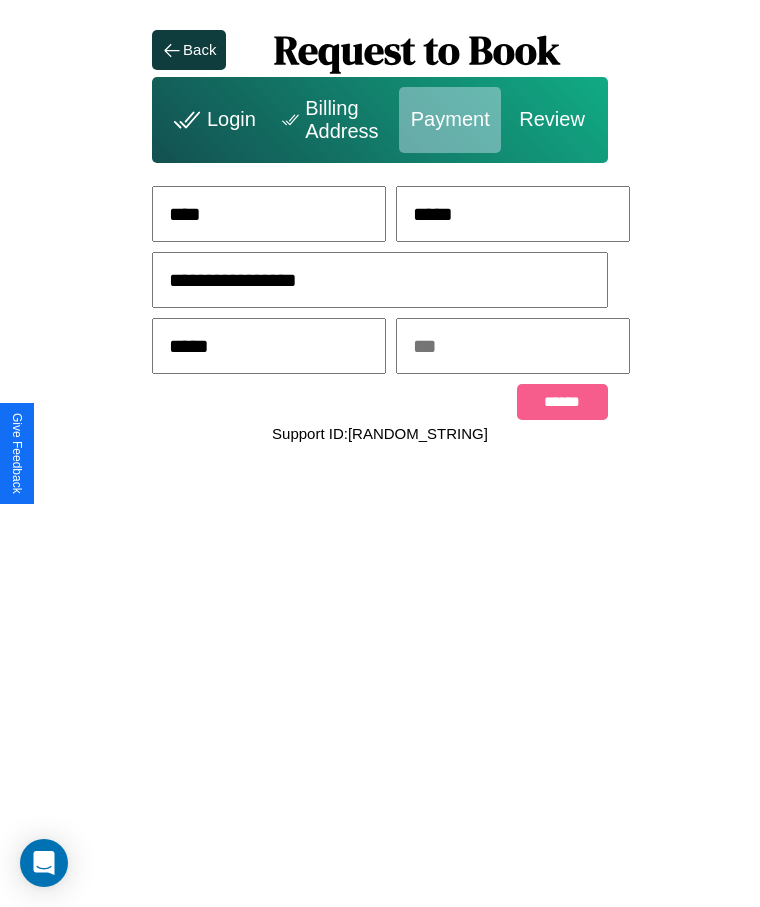 type on "*****" 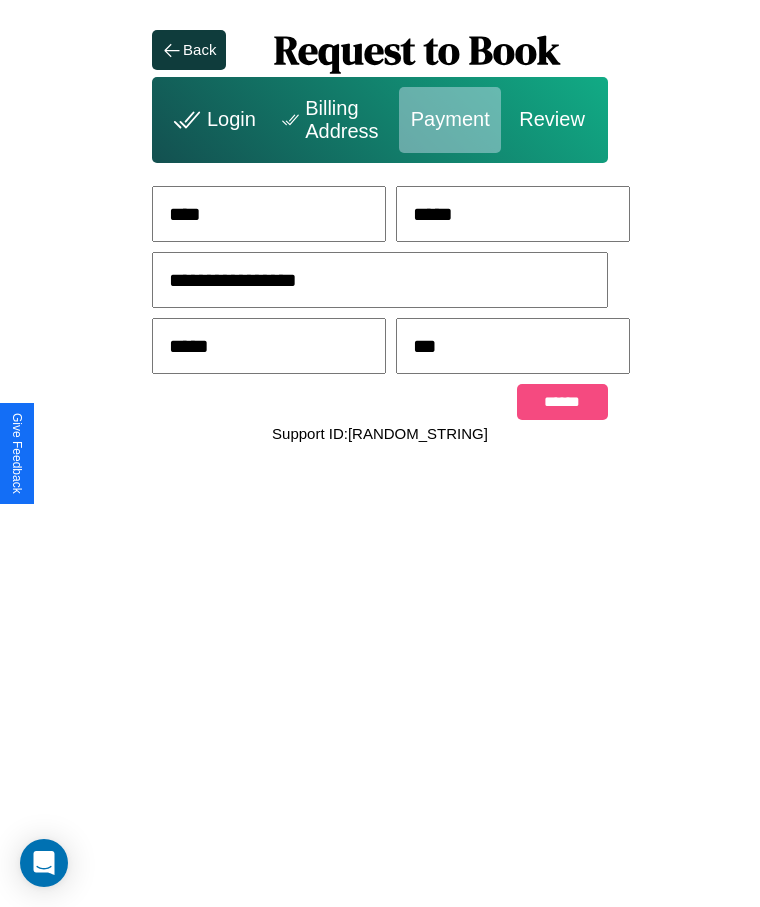 type on "***" 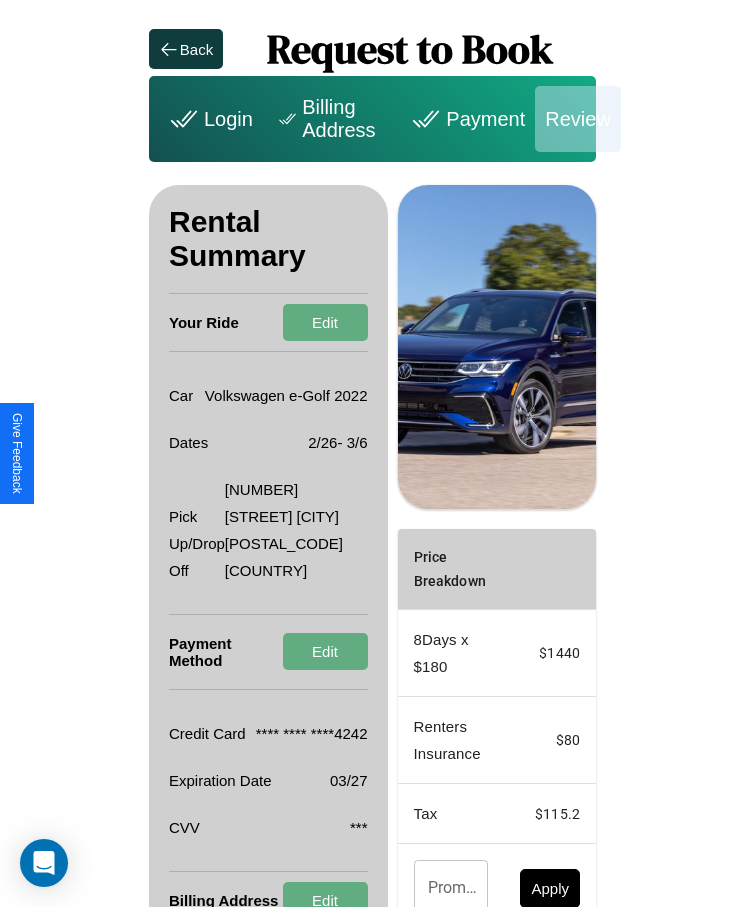 click on "Promo Code" at bounding box center (440, 888) 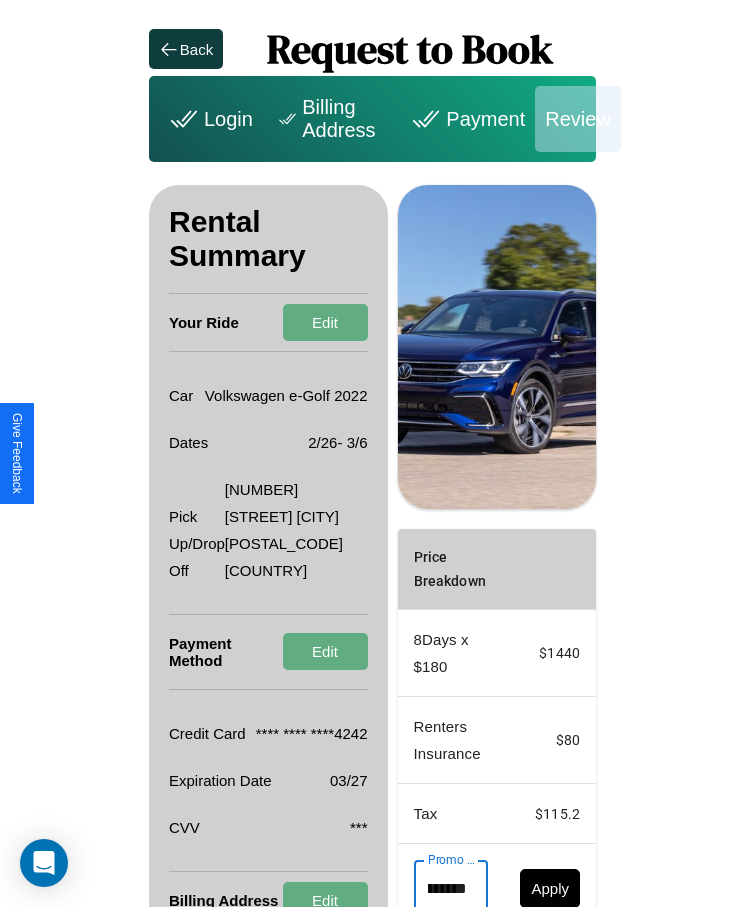 scroll, scrollTop: 0, scrollLeft: 93, axis: horizontal 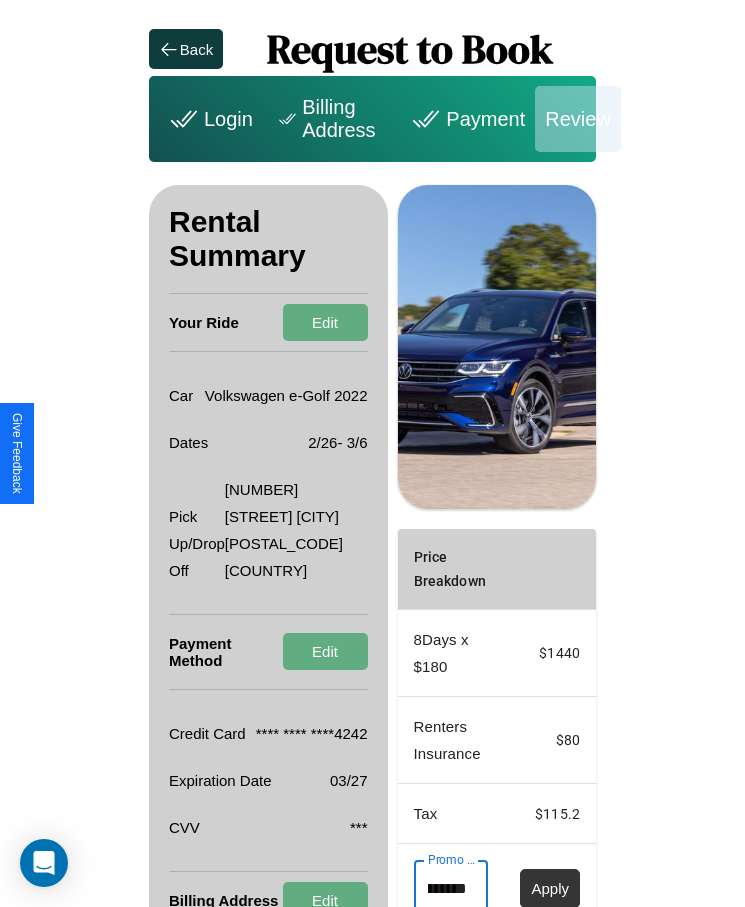 type on "**********" 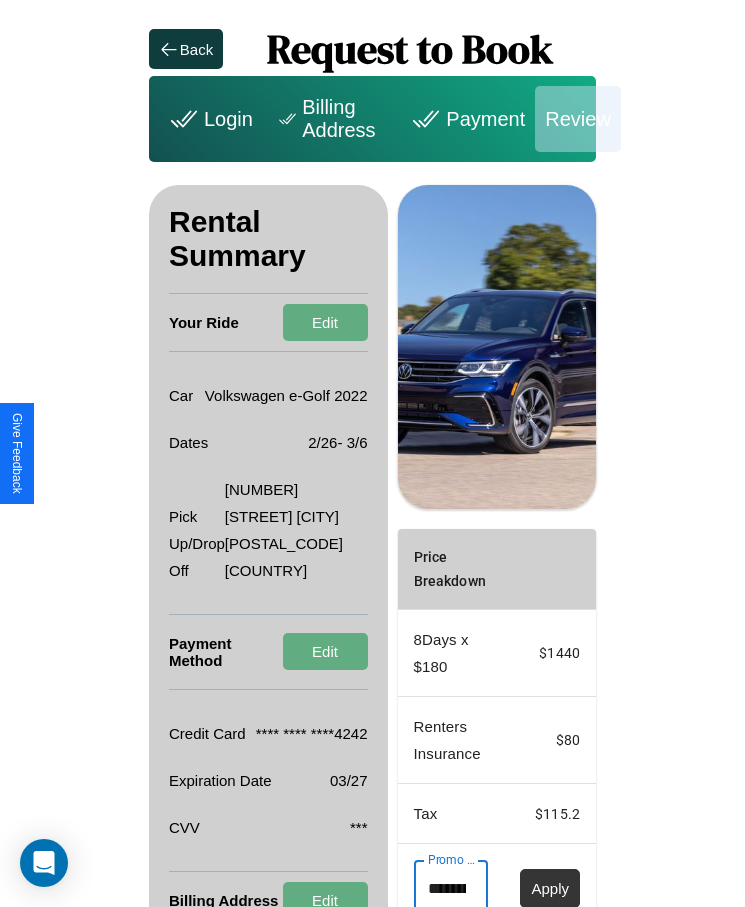 click on "Apply" at bounding box center (550, 888) 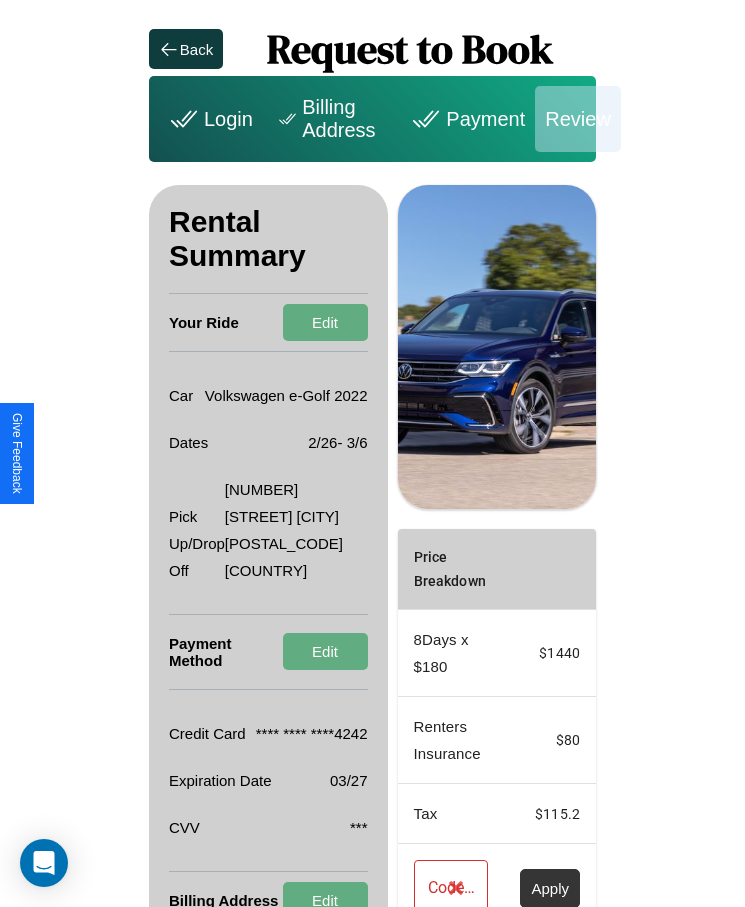 scroll, scrollTop: 137, scrollLeft: 0, axis: vertical 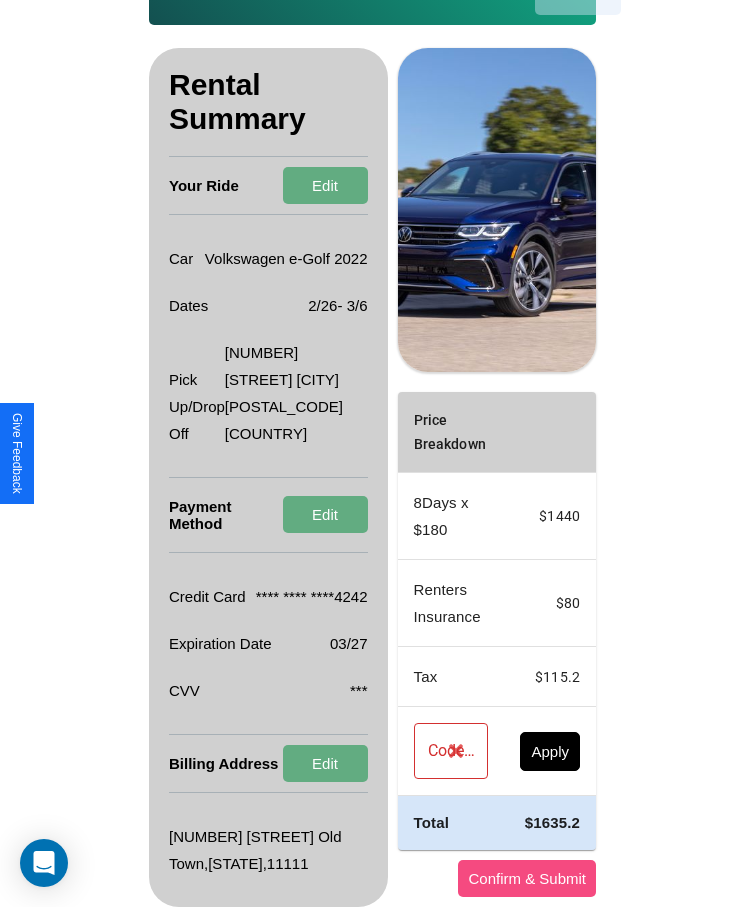 click on "Confirm & Submit" at bounding box center [527, 878] 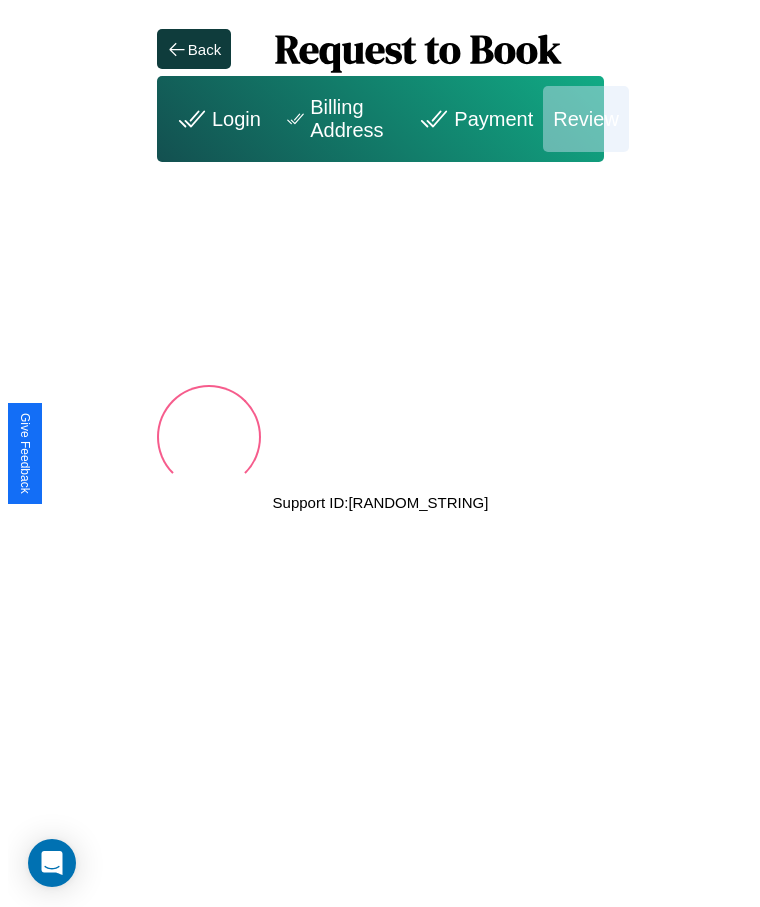 scroll, scrollTop: 0, scrollLeft: 0, axis: both 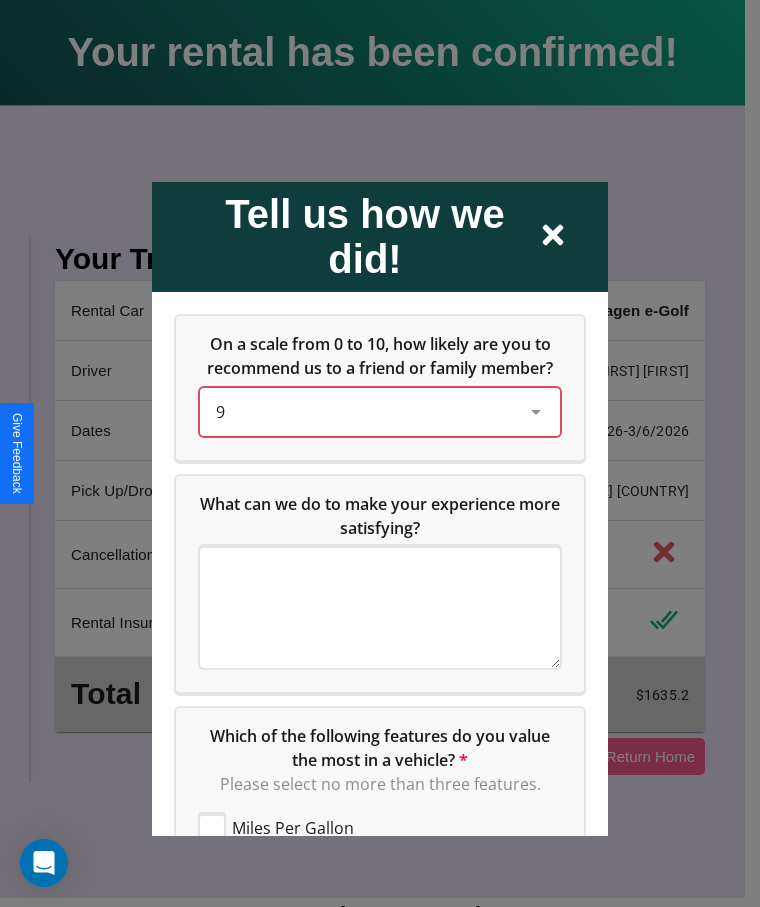 click on "9" at bounding box center (364, 411) 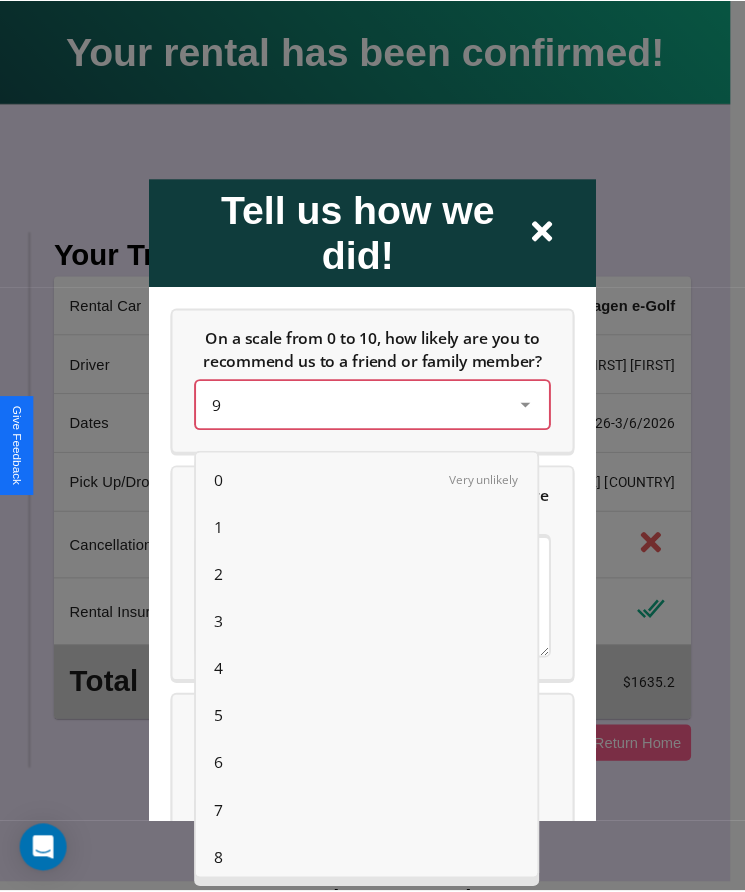 scroll, scrollTop: 56, scrollLeft: 0, axis: vertical 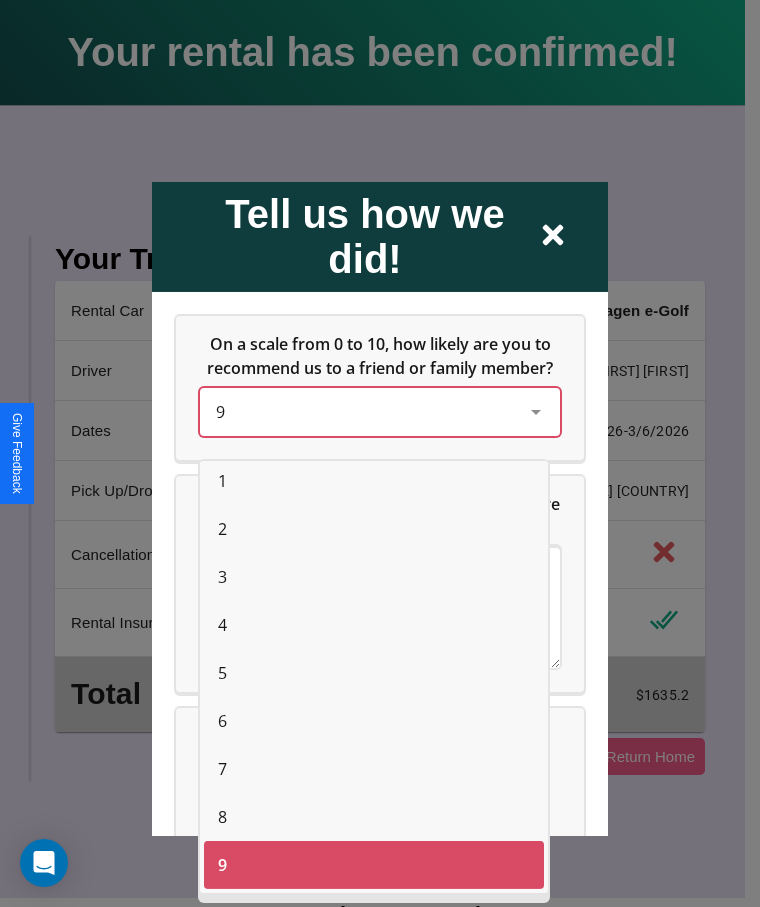 click on "7" at bounding box center (222, 769) 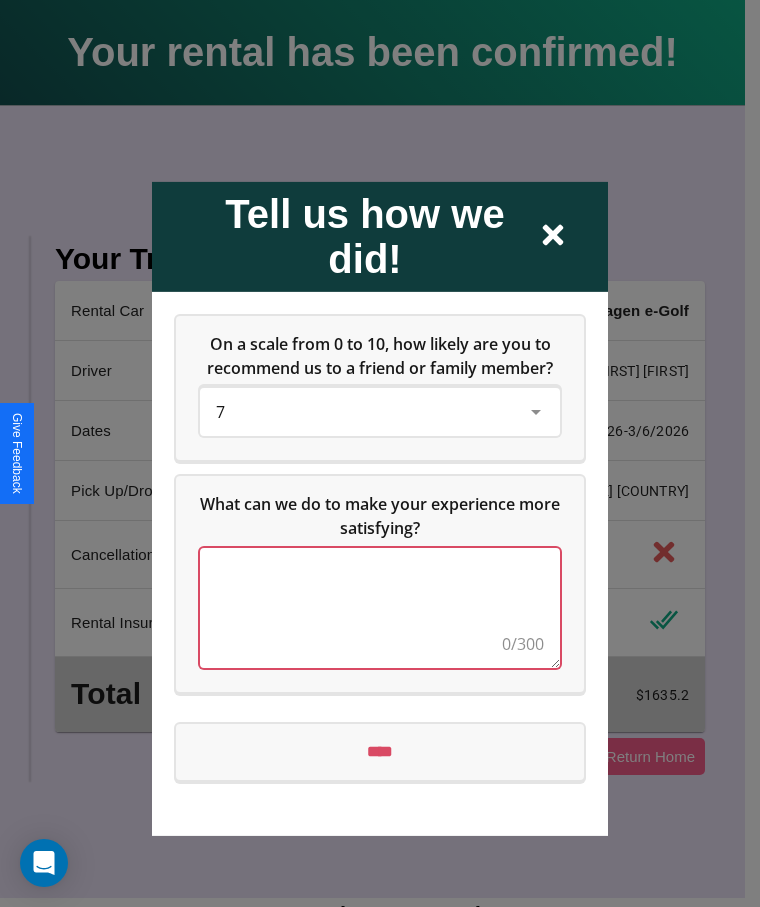 click at bounding box center [380, 607] 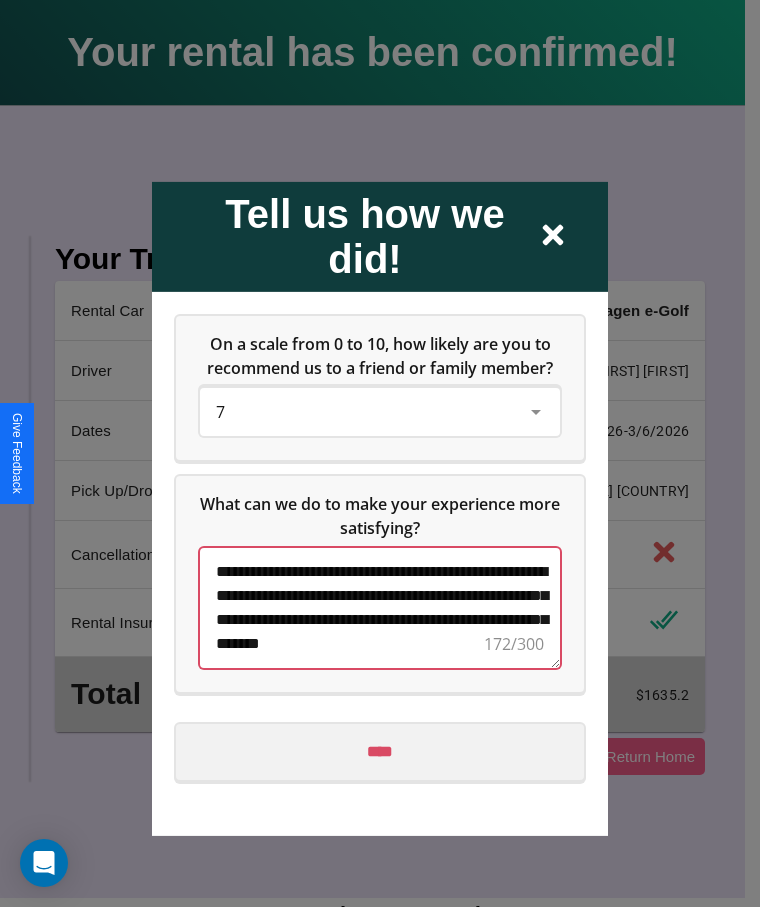 type on "**********" 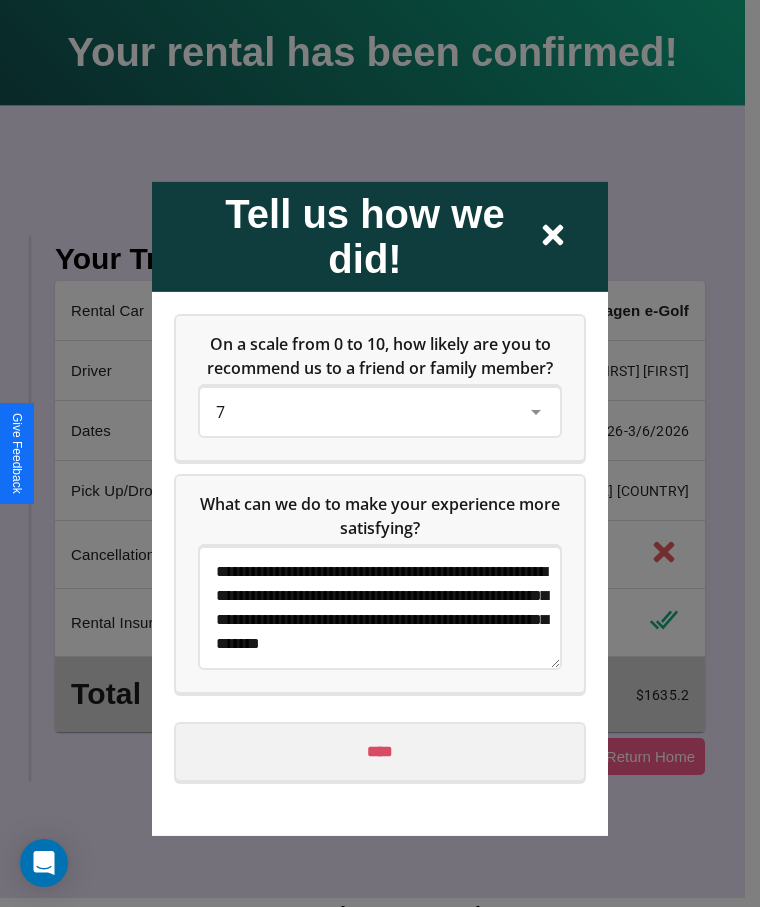 click on "****" at bounding box center [380, 751] 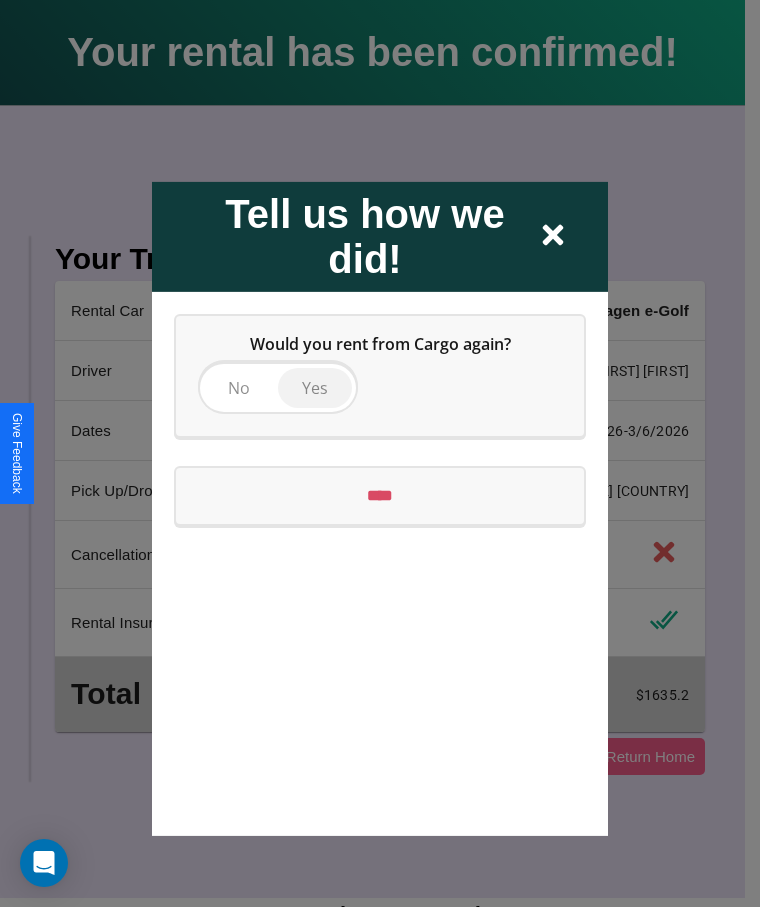 click on "Yes" at bounding box center (315, 387) 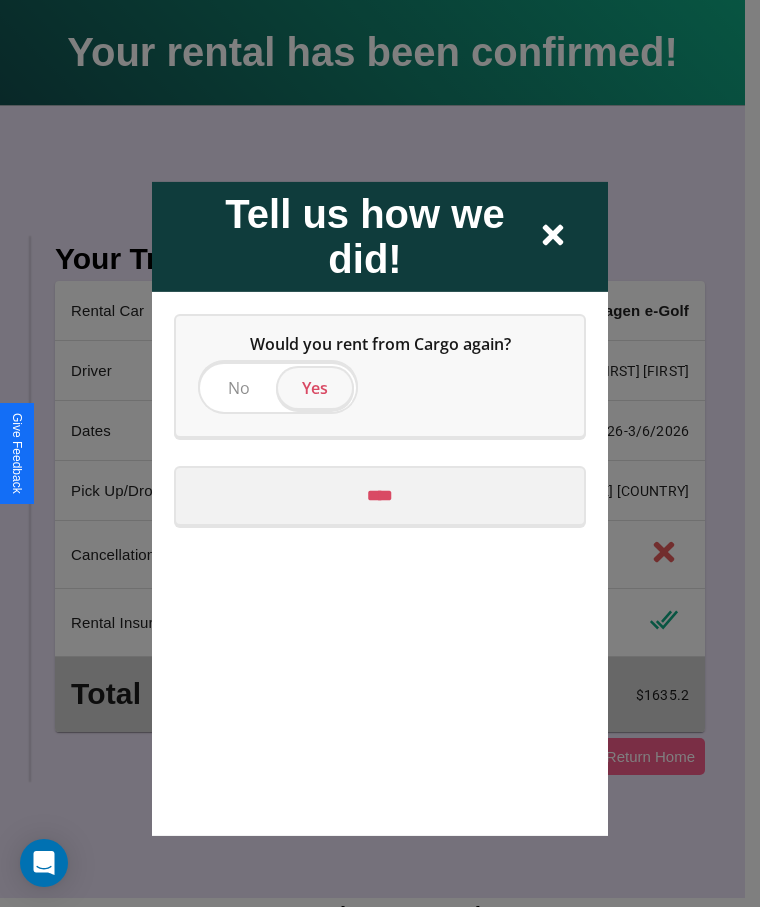 click on "****" at bounding box center [380, 495] 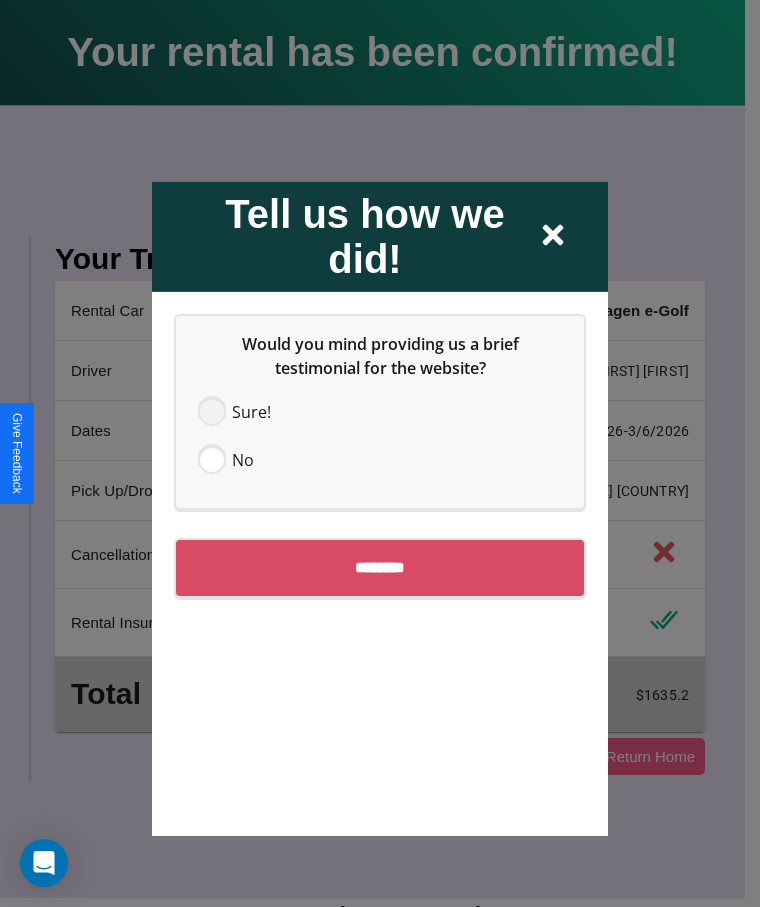 click at bounding box center (212, 411) 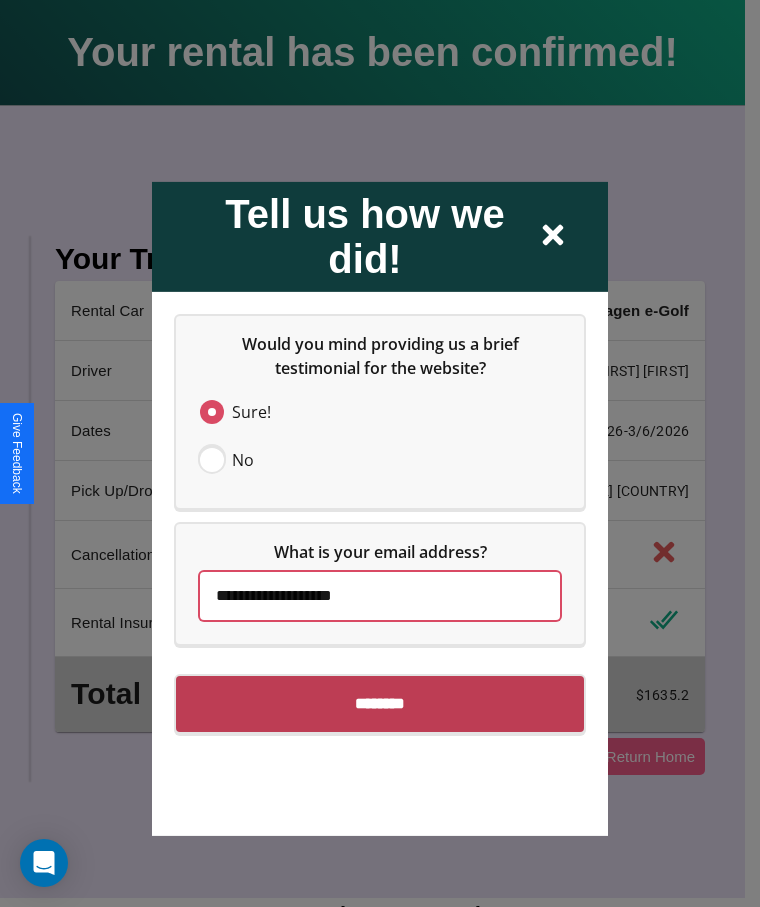 type on "**********" 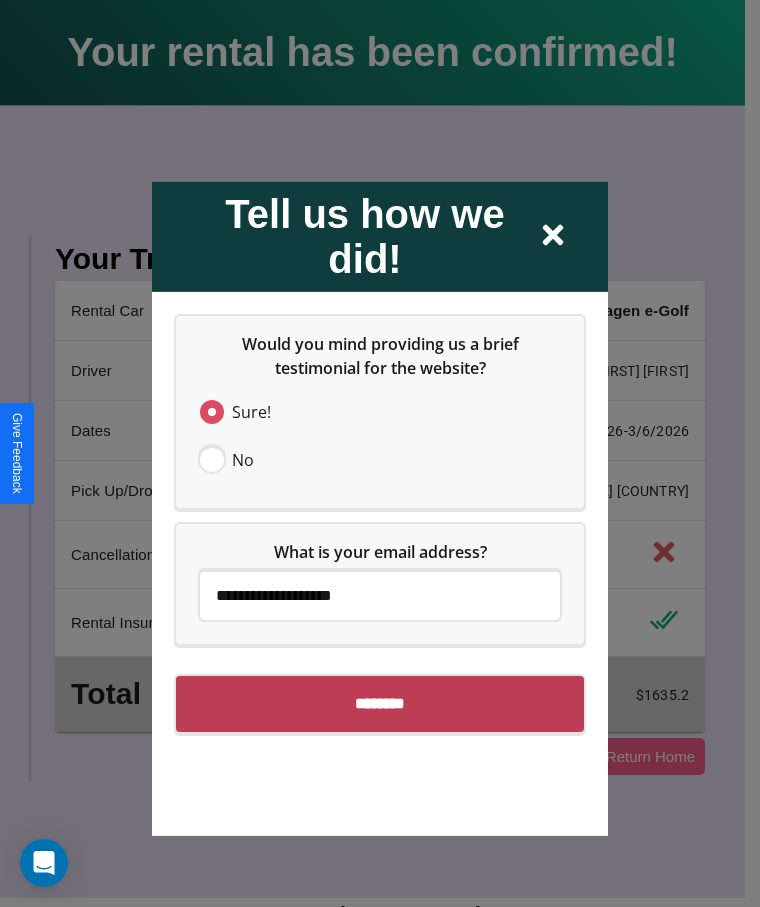 click on "********" at bounding box center (380, 703) 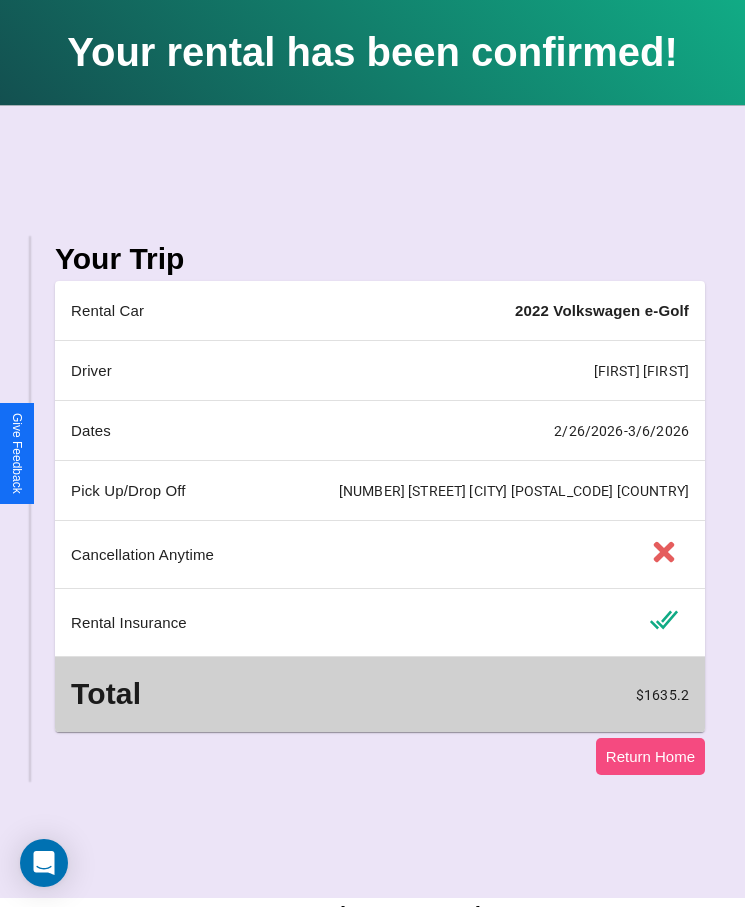click on "Return Home" at bounding box center [650, 756] 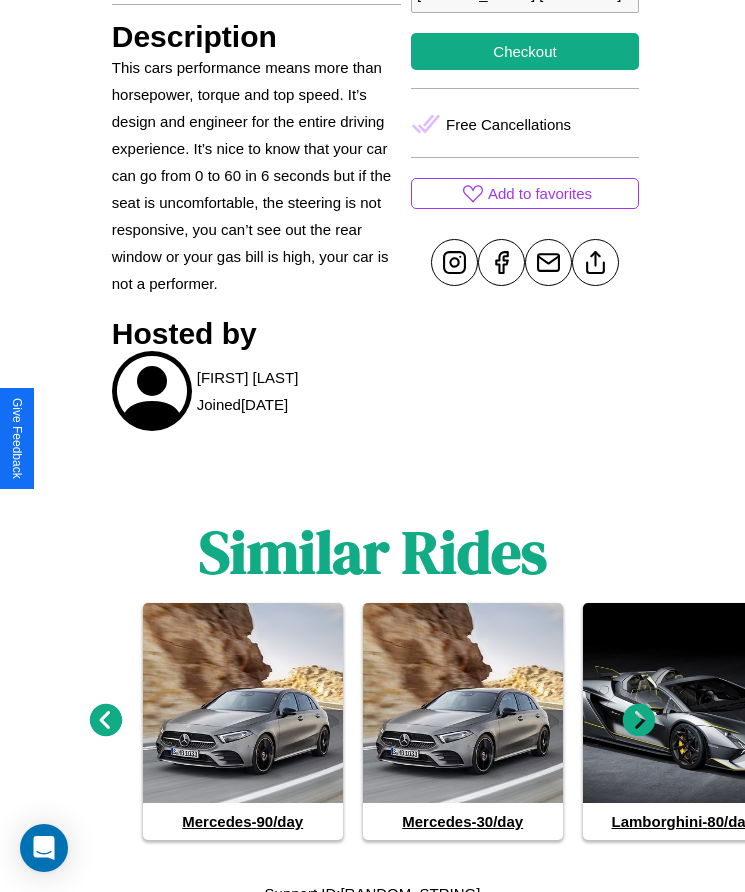 scroll, scrollTop: 948, scrollLeft: 0, axis: vertical 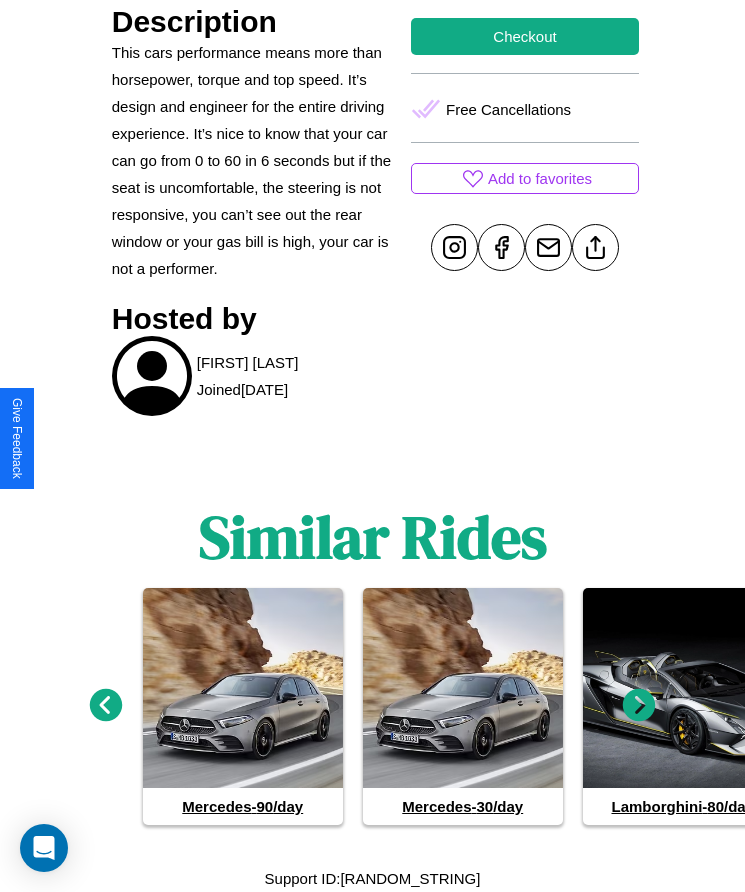 click 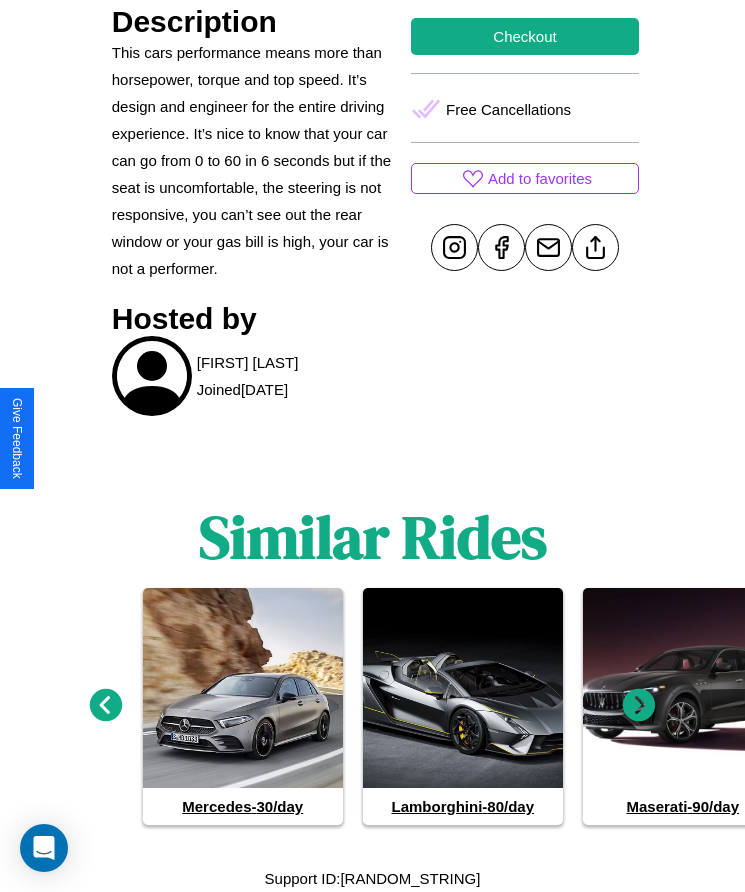 click 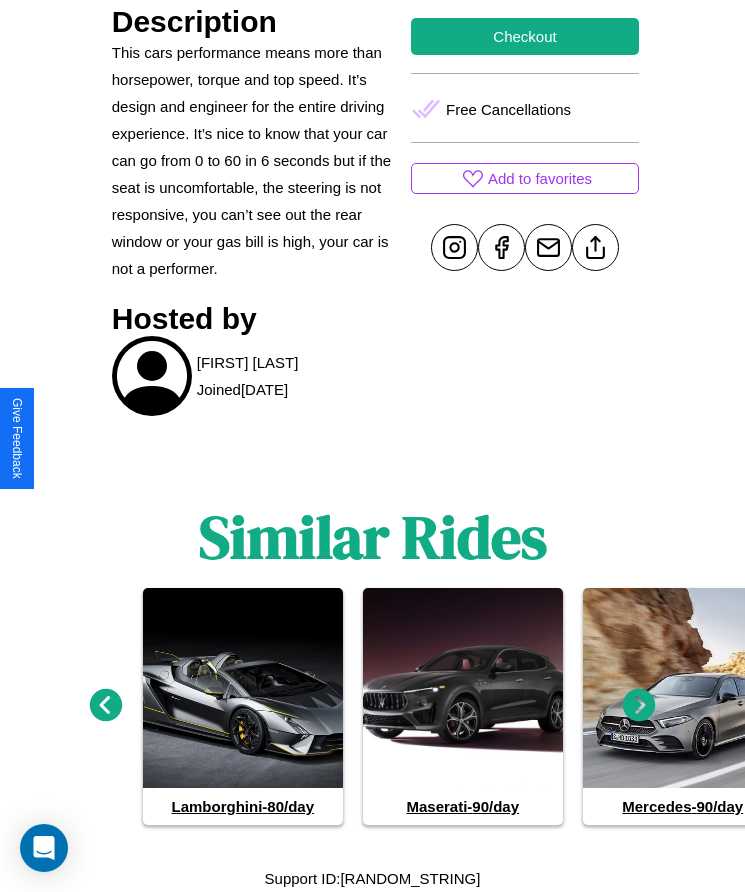 click 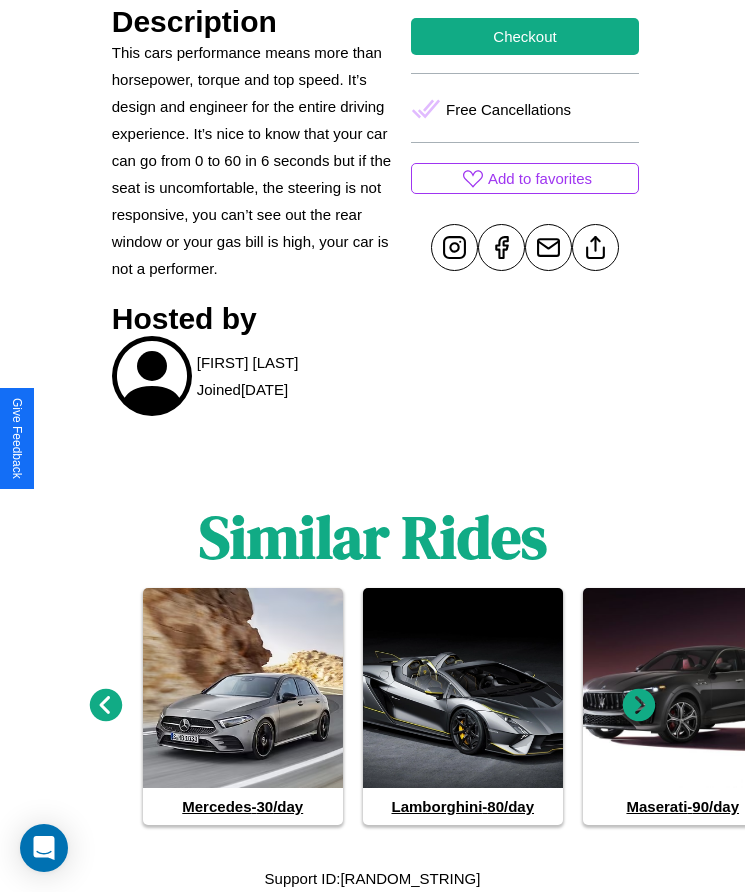 click 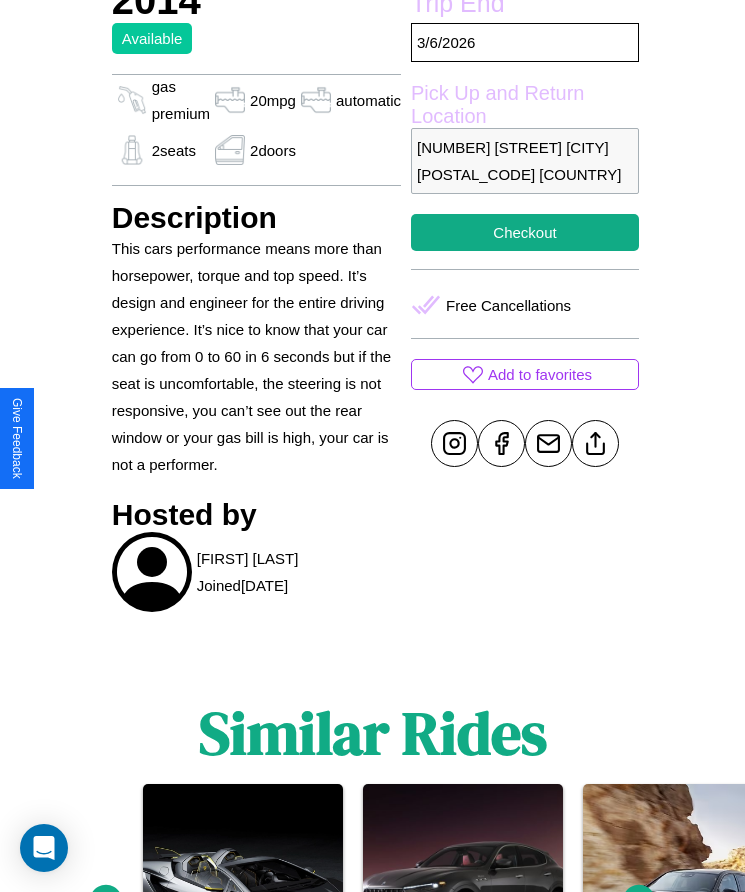 scroll, scrollTop: 750, scrollLeft: 0, axis: vertical 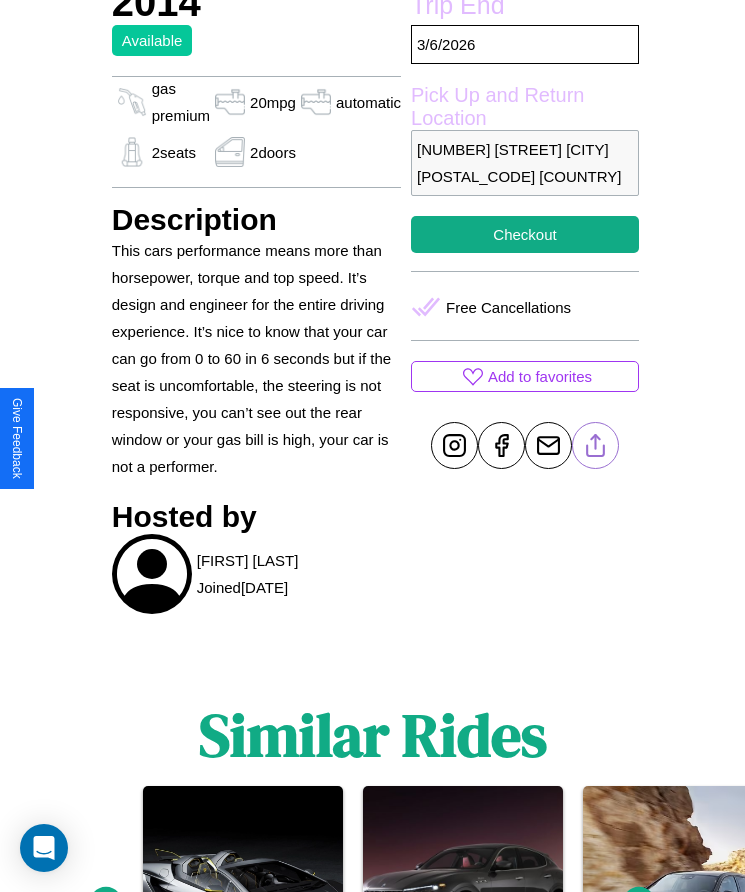 click 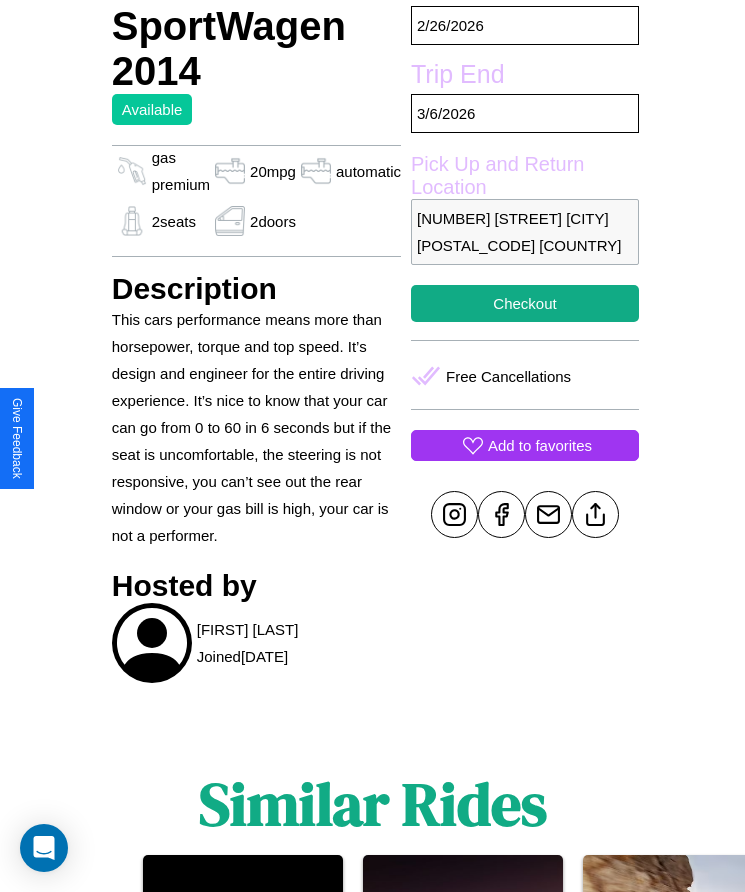 click on "Add to favorites" at bounding box center (540, 445) 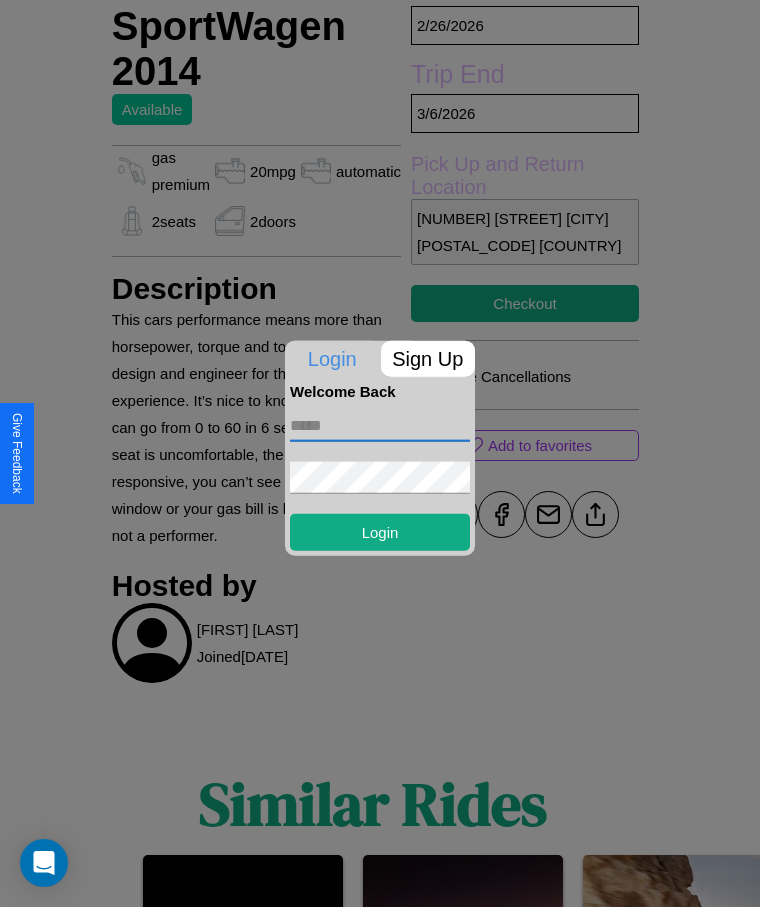 click at bounding box center (380, 425) 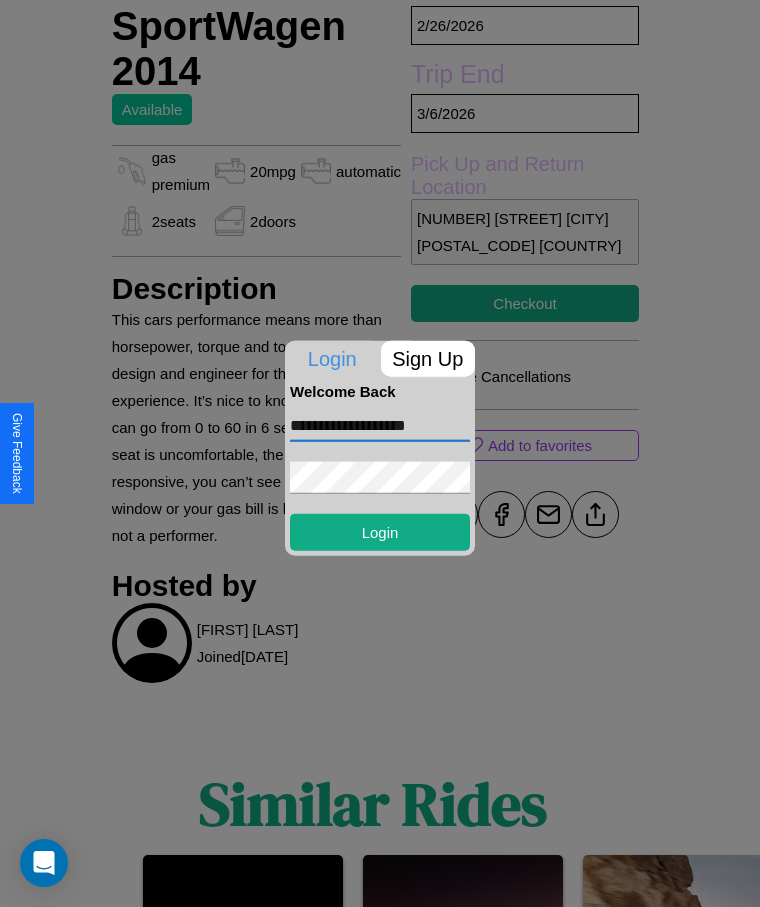 type on "**********" 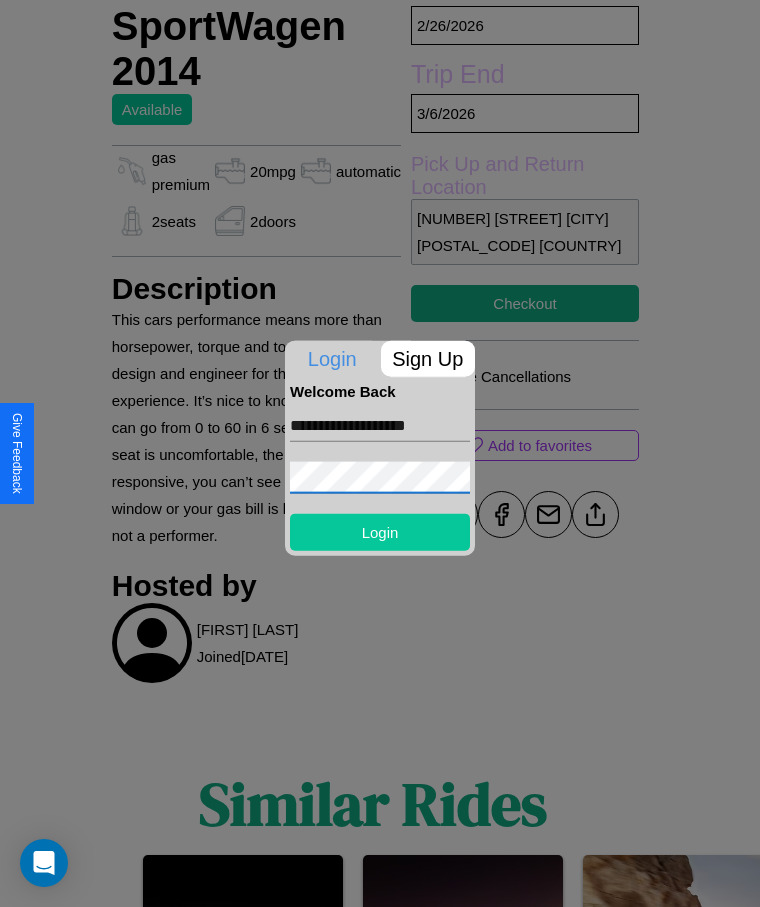 click on "Login" at bounding box center (380, 531) 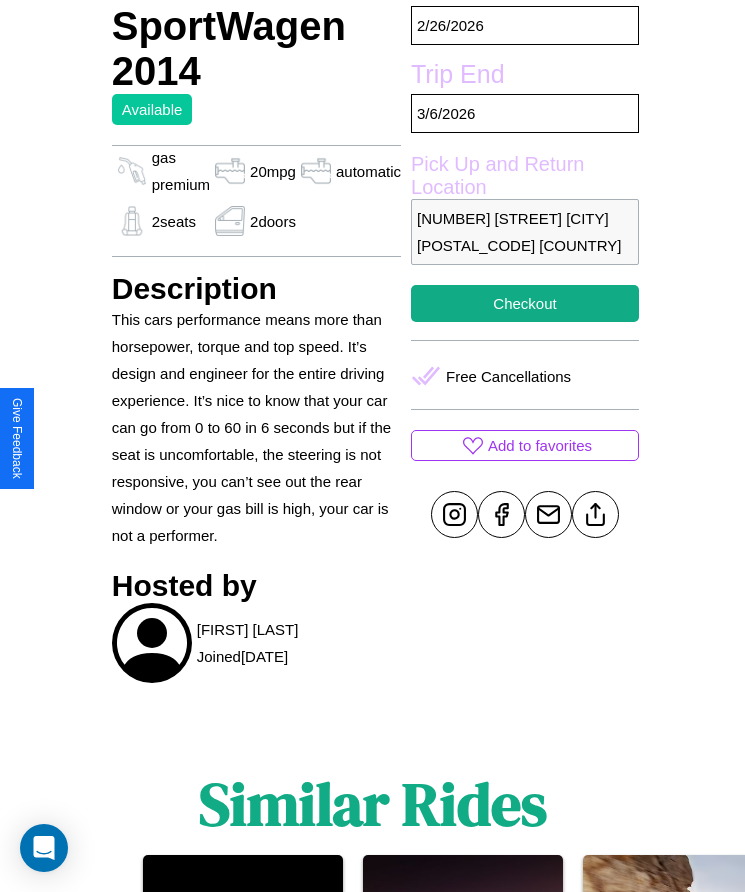 scroll, scrollTop: 681, scrollLeft: 0, axis: vertical 